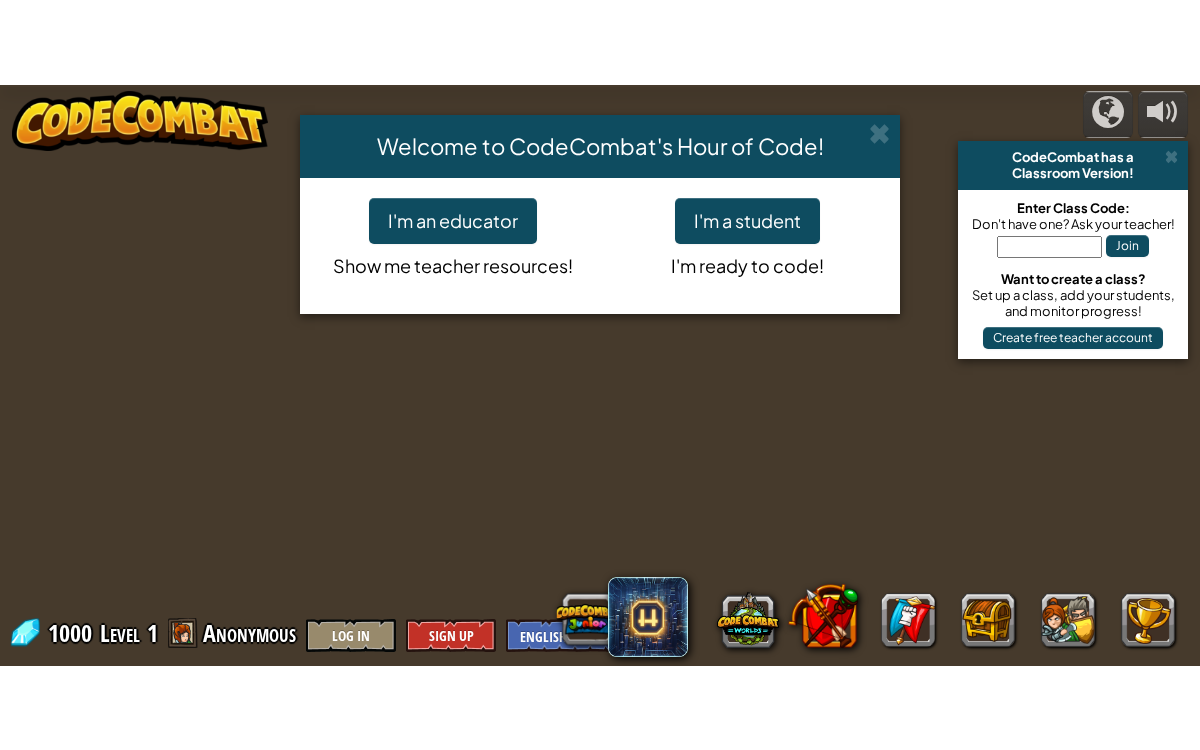 scroll, scrollTop: 0, scrollLeft: 0, axis: both 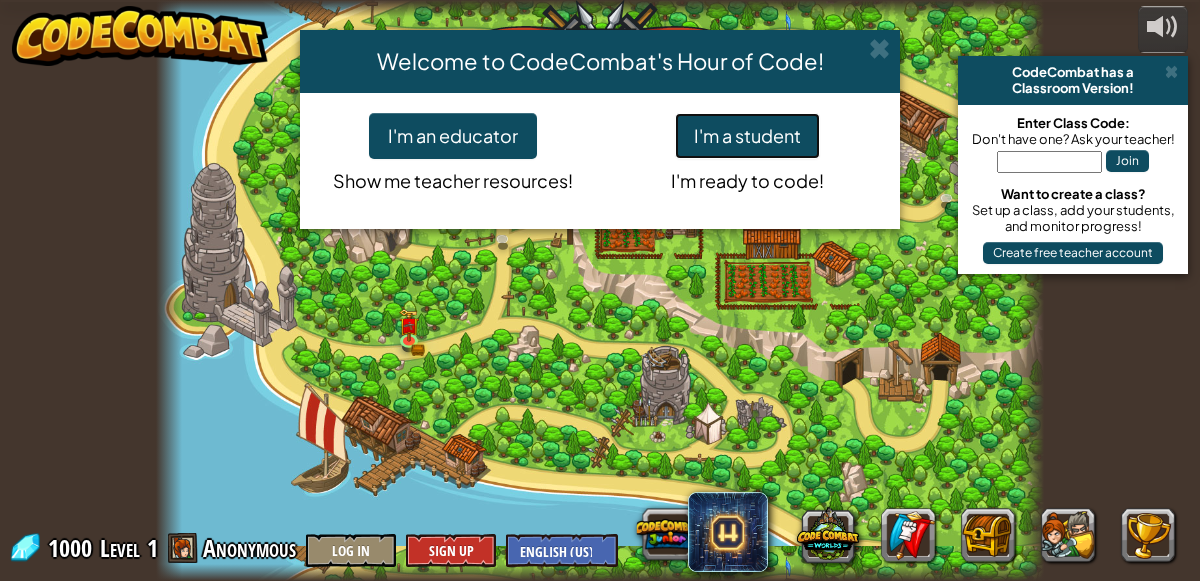 click on "I'm a student" at bounding box center (747, 136) 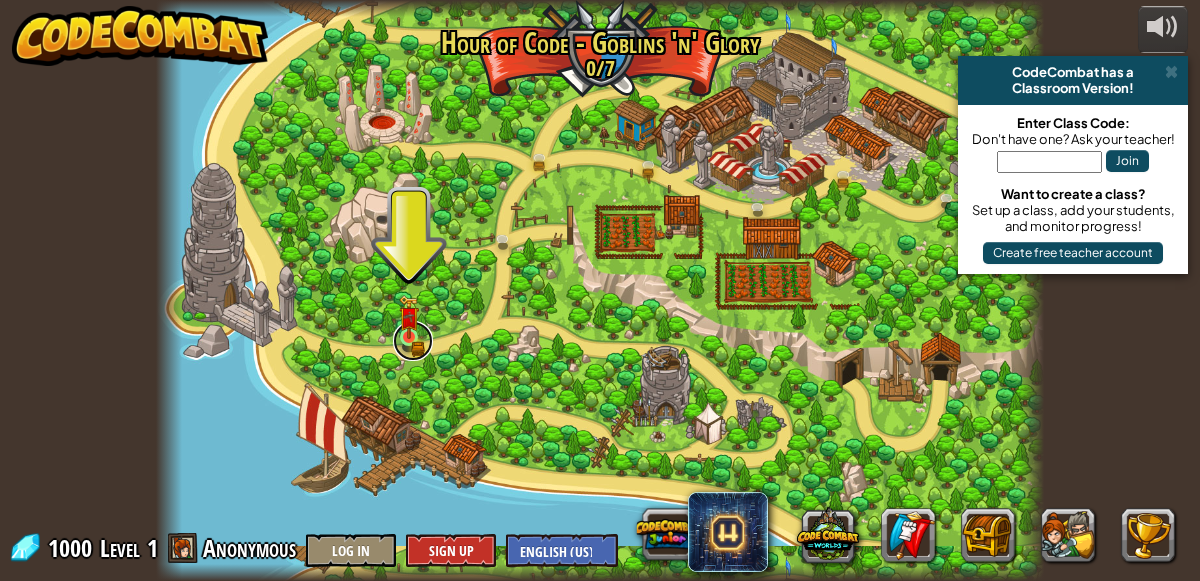 click at bounding box center [413, 341] 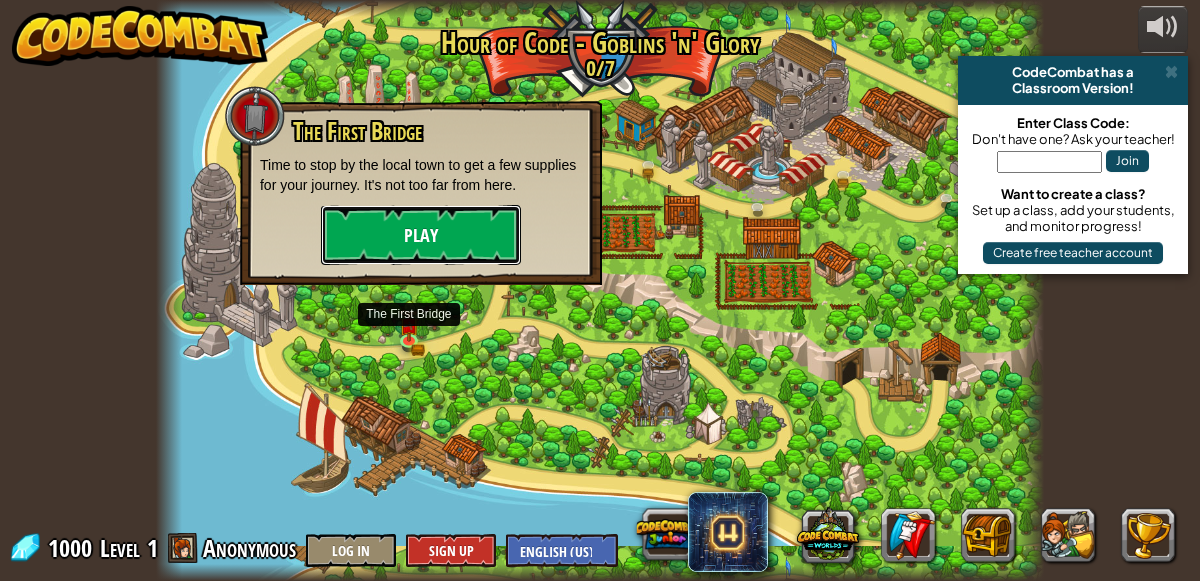 click on "Play" at bounding box center (421, 235) 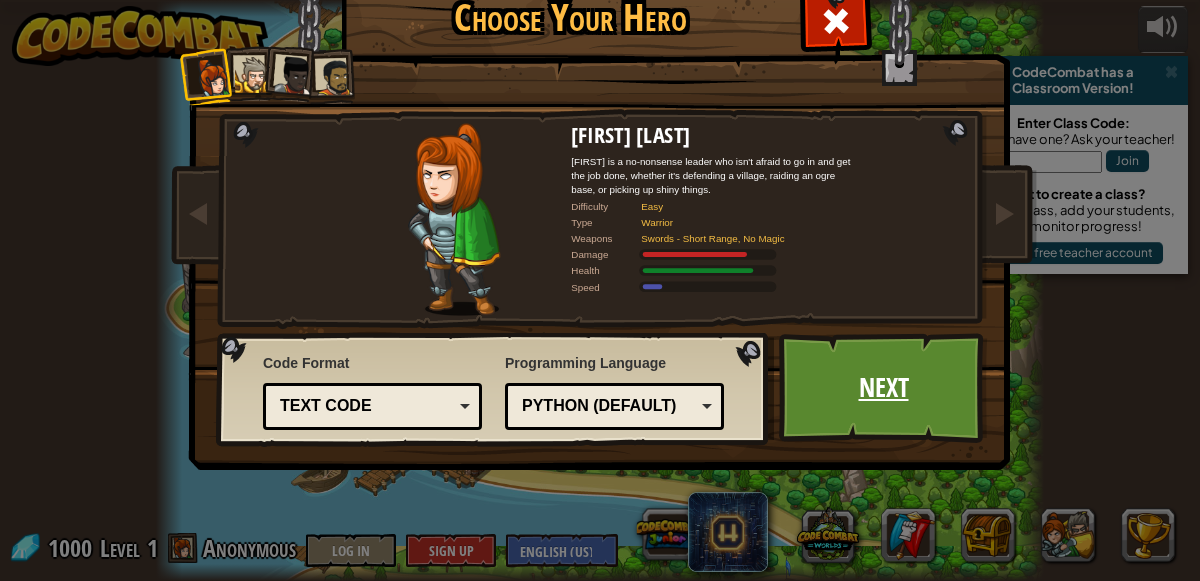 click on "Next" at bounding box center [883, 388] 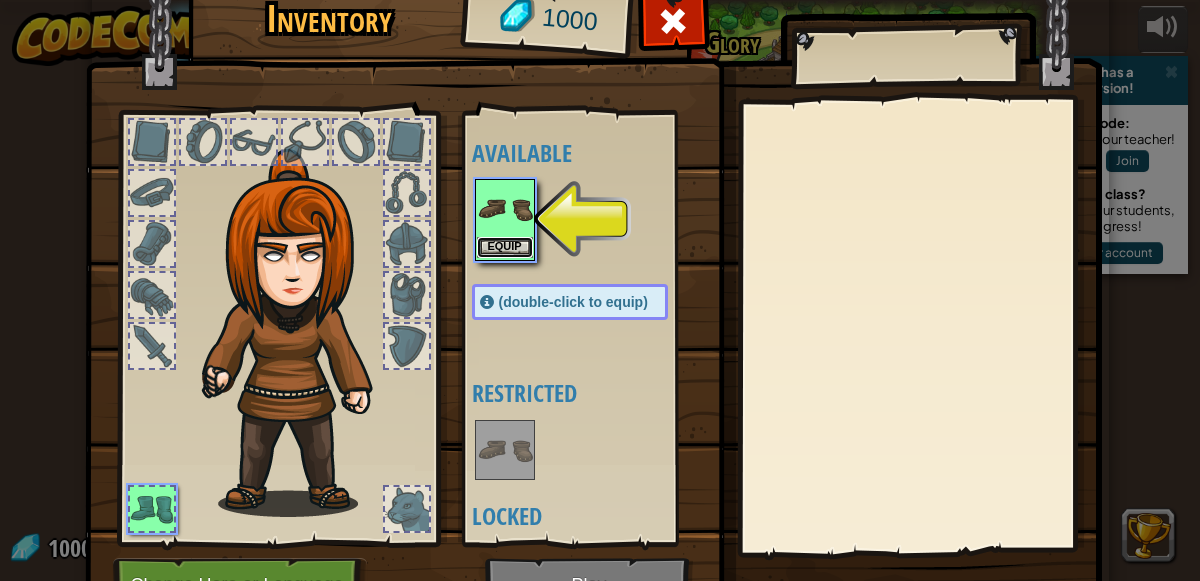 click on "Equip" at bounding box center [505, 247] 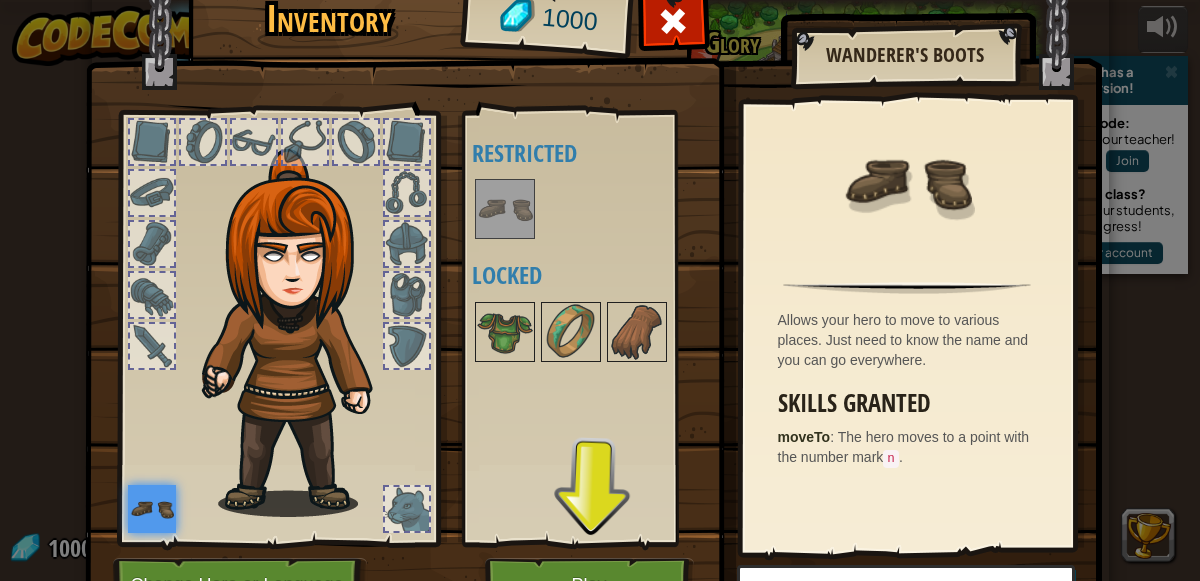 click on "Available Equip (double-click to equip) Restricted Locked" at bounding box center [590, 328] 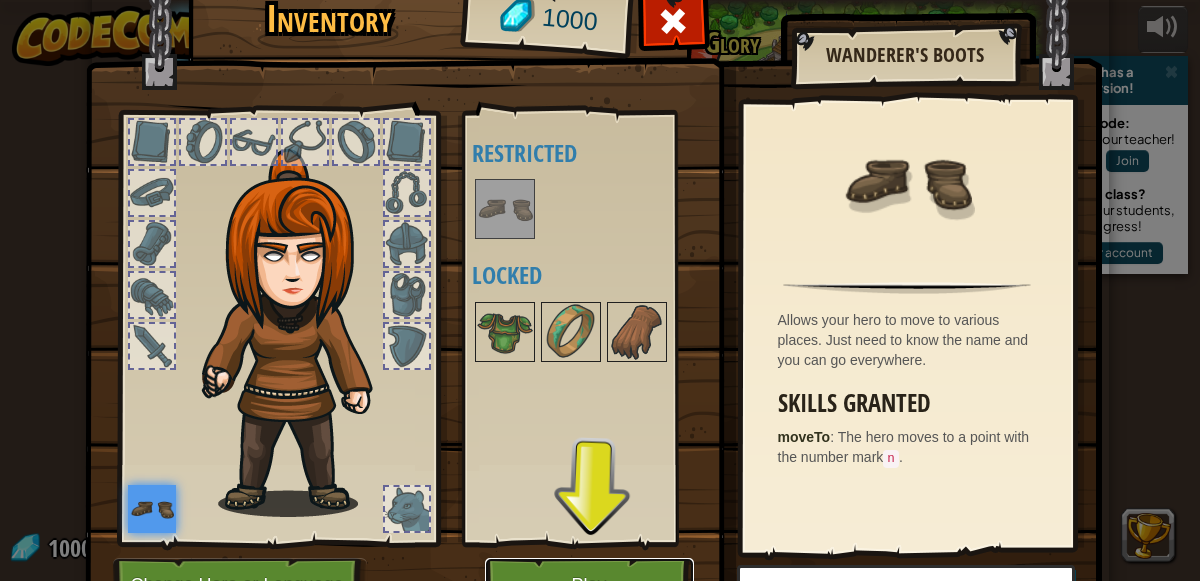 click on "Play" at bounding box center [589, 585] 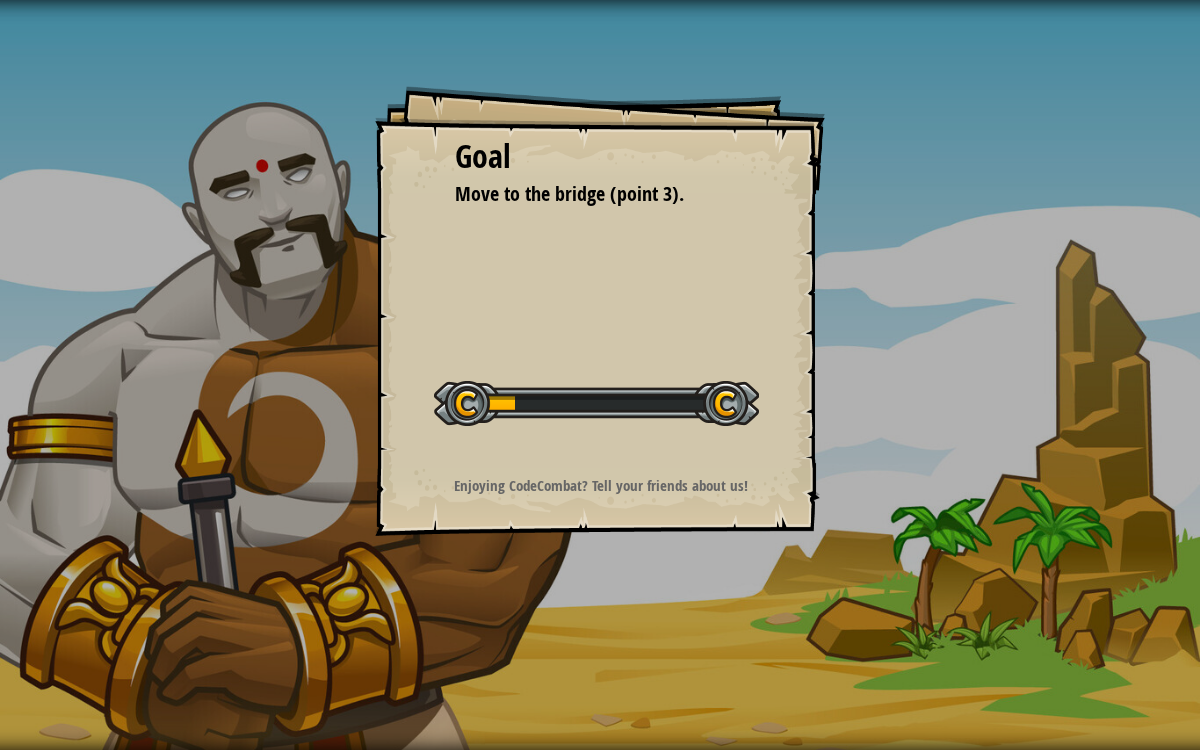 click on "Goal Move to the bridge (point [NUMBER]). Start Level Error loading from server. Try refreshing the page. You'll need a subscription to play this level. Subscribe You'll need to join a course to play this level. Back to my courses Ask your teacher to assign a license to you so you can continue to play CodeCombat! Back to my courses This level is locked. Back to my courses Enjoying CodeCombat? Tell your friends about us!" at bounding box center (600, 375) 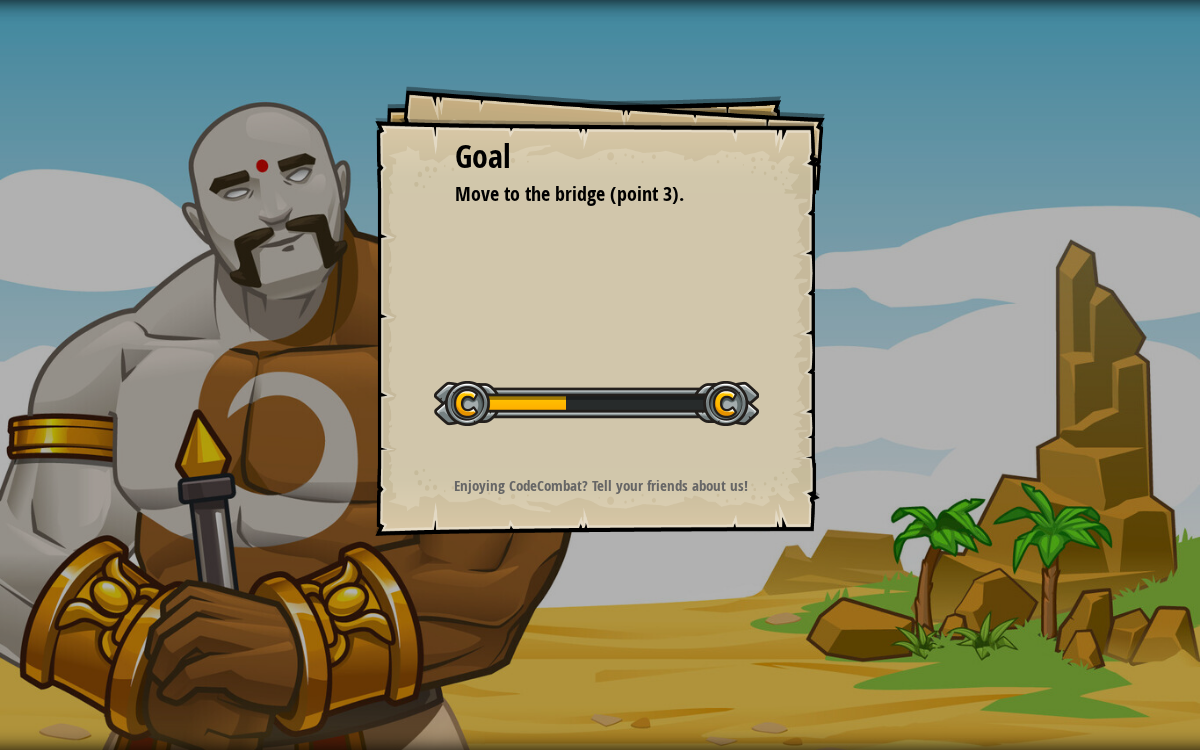 click on "Goal Move to the bridge (point [NUMBER]). Start Level Error loading from server. Try refreshing the page. You'll need a subscription to play this level. Subscribe You'll need to join a course to play this level. Back to my courses Ask your teacher to assign a license to you so you can continue to play CodeCombat! Back to my courses This level is locked. Back to my courses Enjoying CodeCombat? Tell your friends about us!" at bounding box center (600, 375) 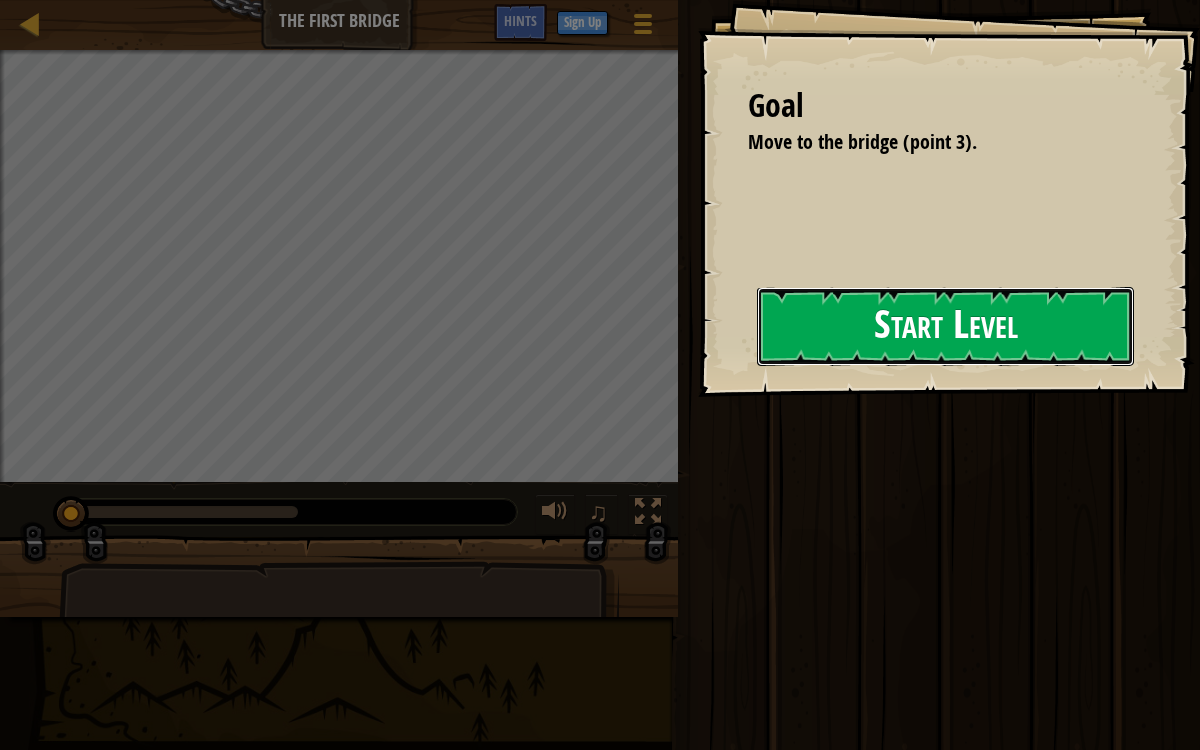 click on "Start Level" at bounding box center [945, 326] 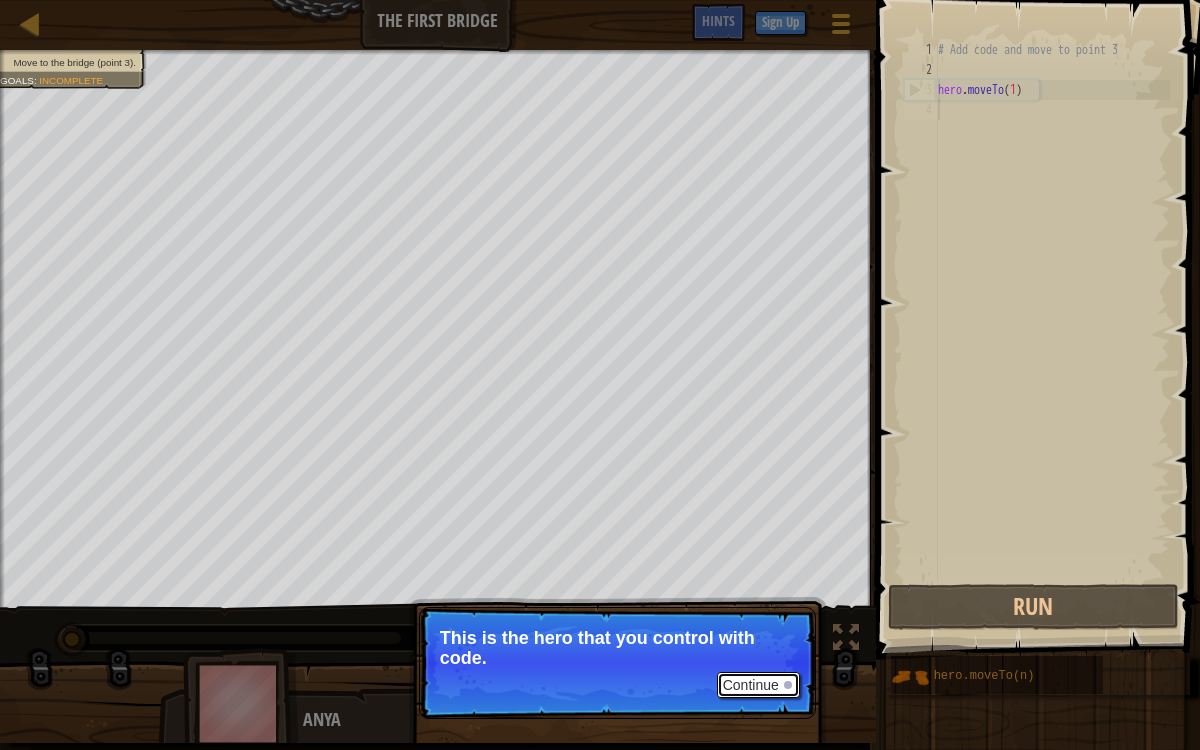 click on "Continue" at bounding box center (758, 685) 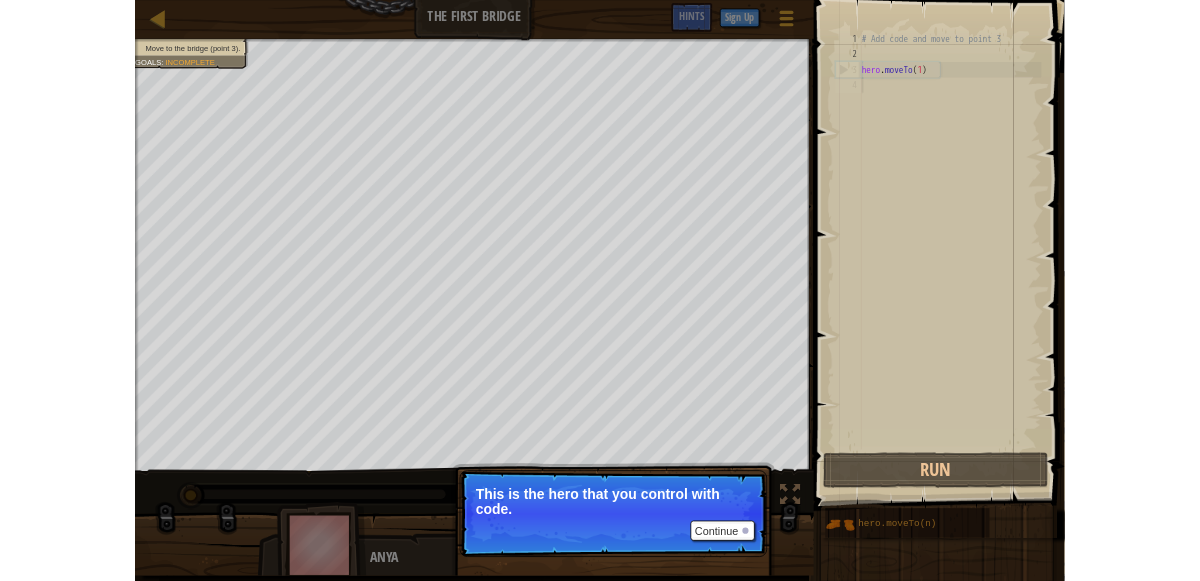 scroll, scrollTop: 9, scrollLeft: 0, axis: vertical 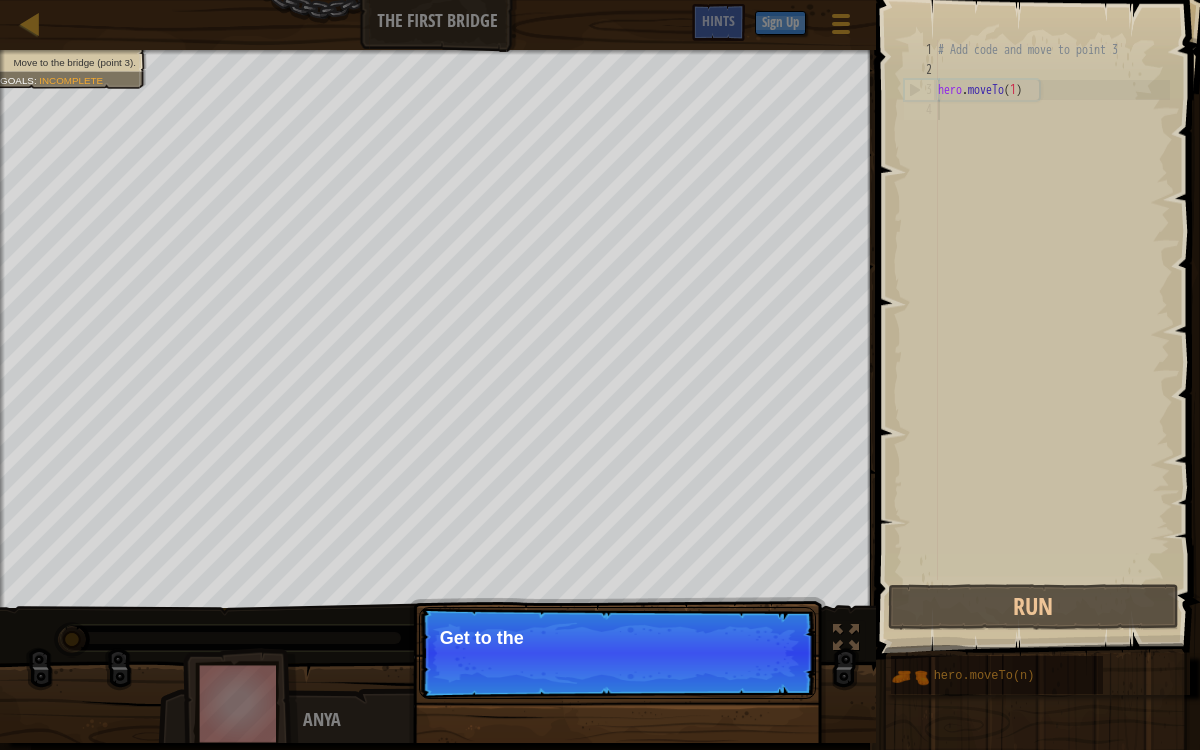 click on "Continue  Get to the" at bounding box center [617, 653] 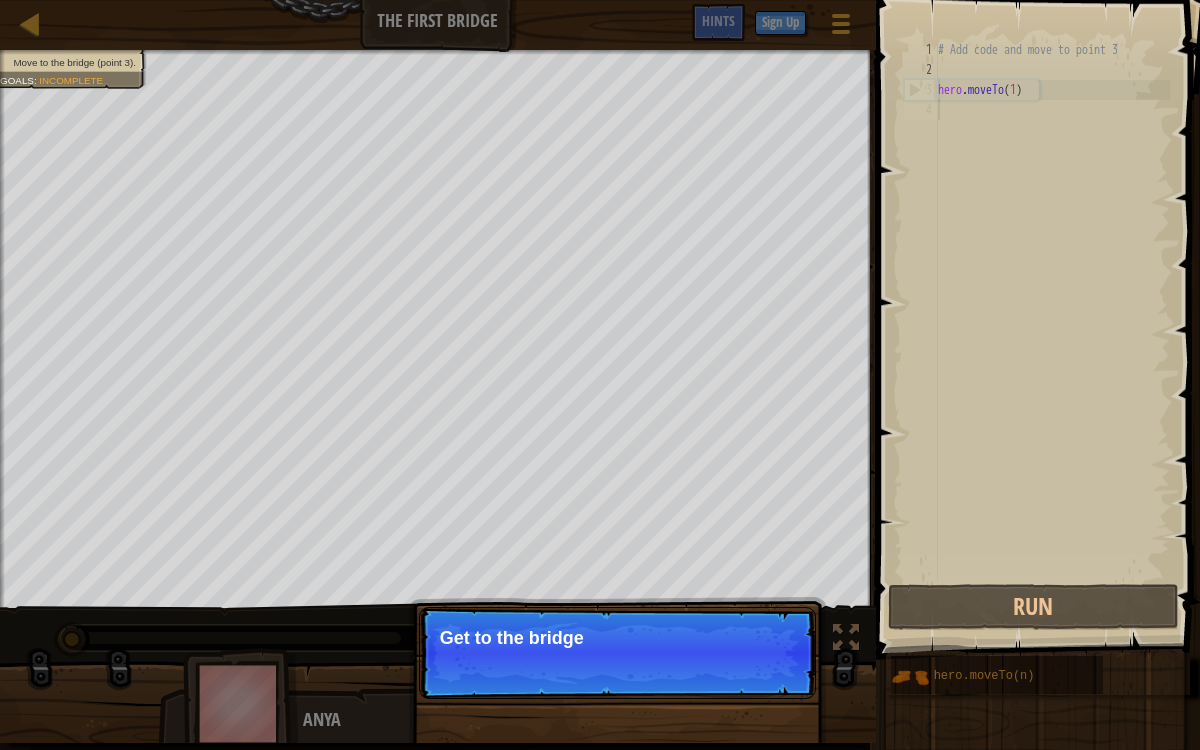 click on "Continue  Get to the bridge" at bounding box center [617, 653] 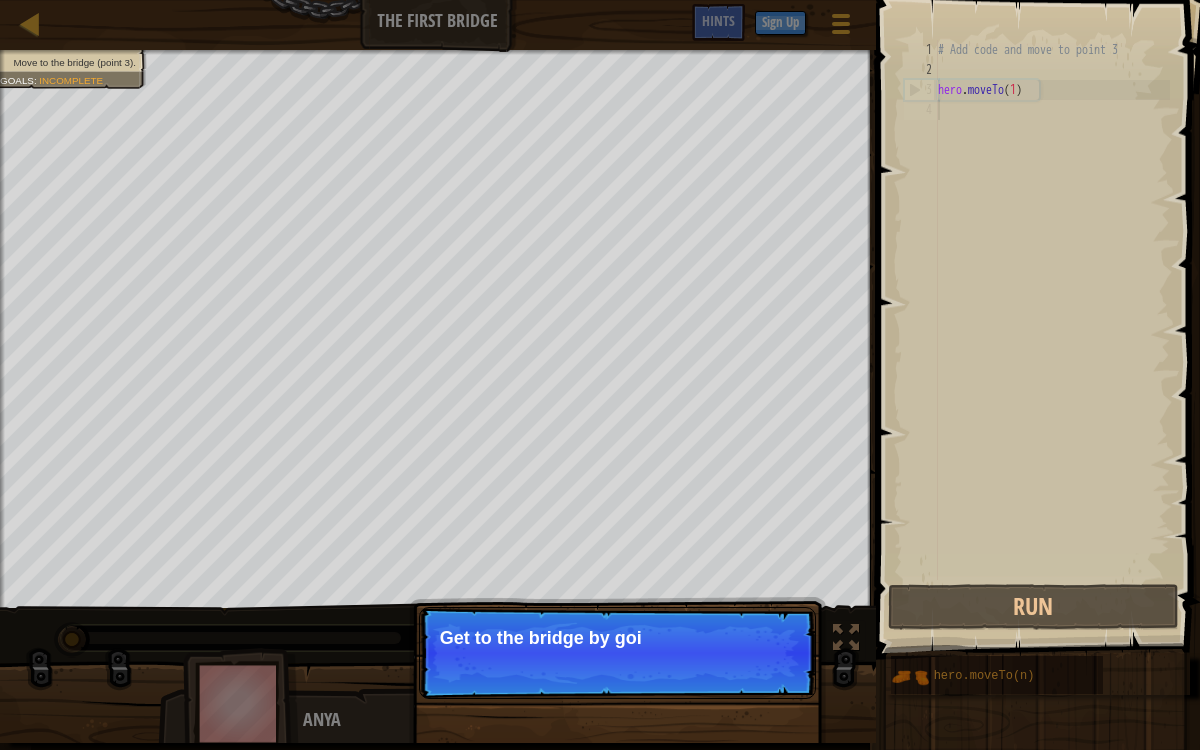 click on "Continue  Get to the bridge by goi" at bounding box center [617, 653] 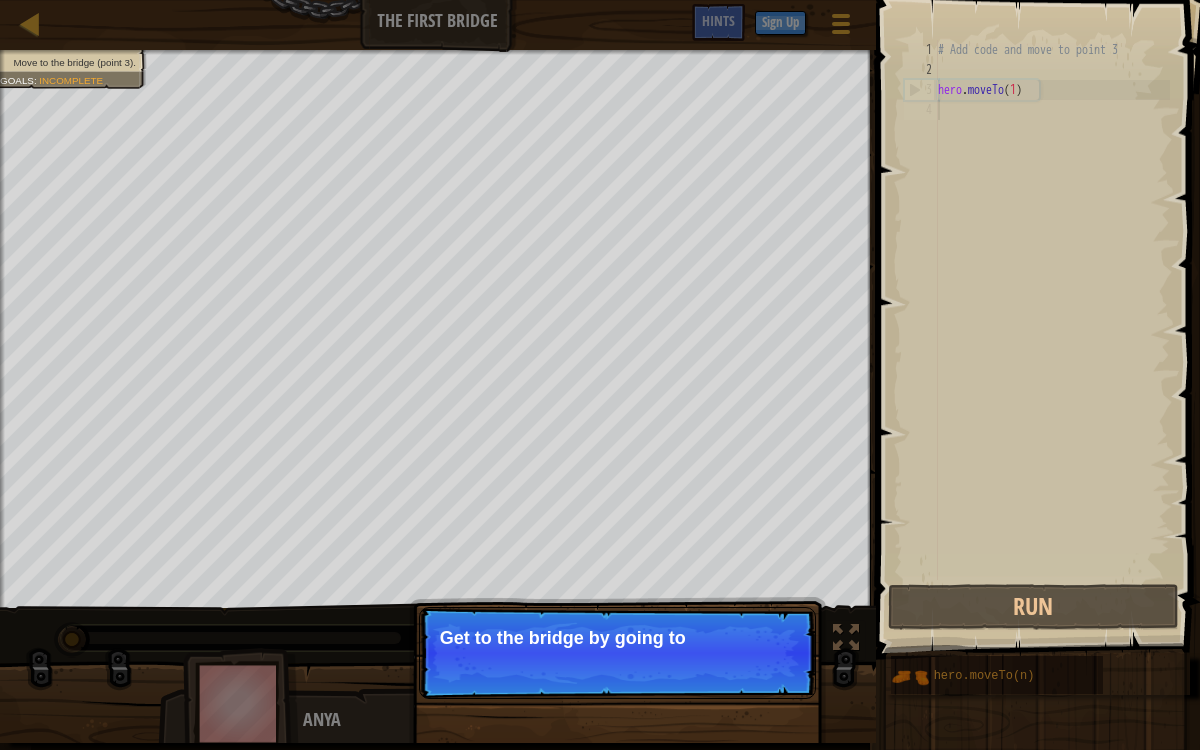 click on "Continue  Get to the bridge by going to" at bounding box center (617, 653) 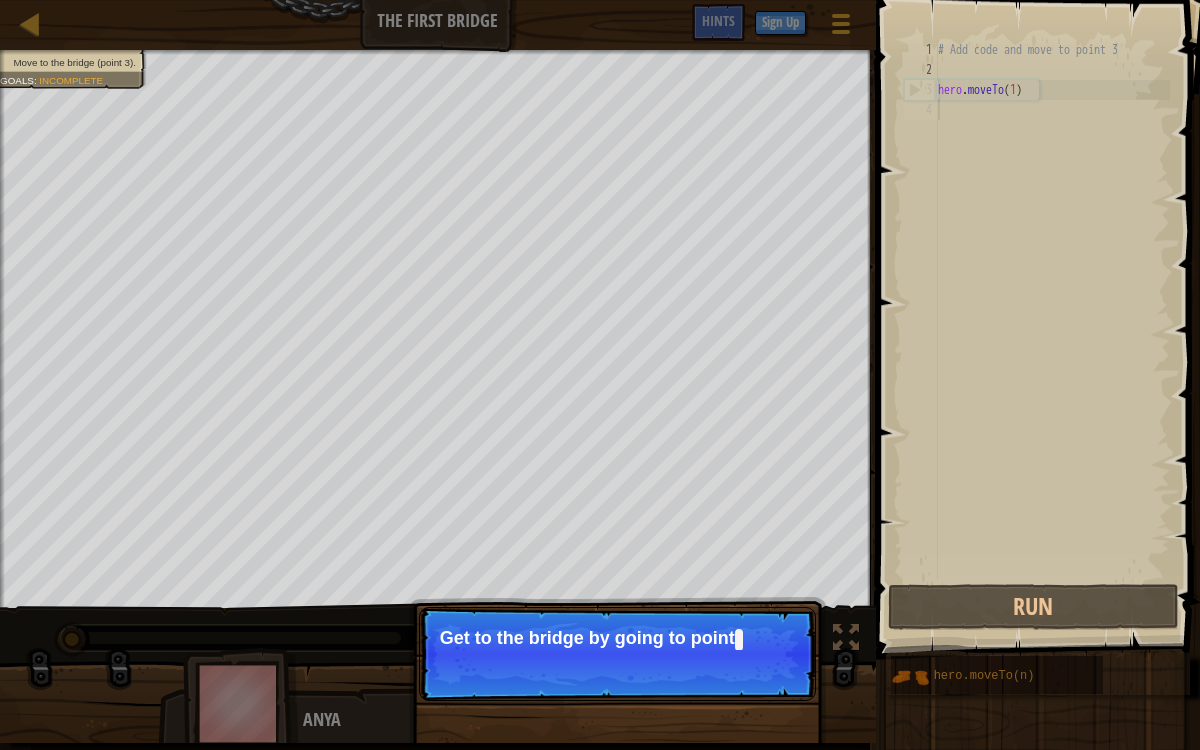 click on "Continue  Get to the bridge by going to point" at bounding box center [617, 654] 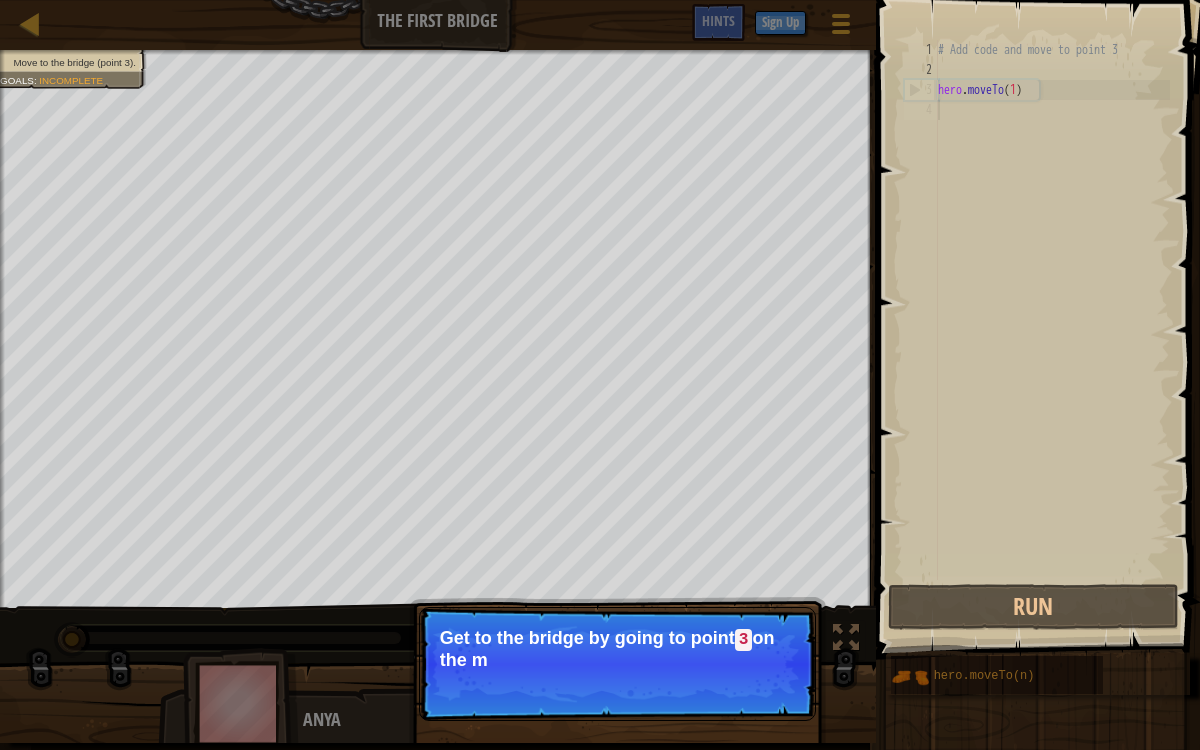 click on "Continue  Get to the bridge by going to point  3 on the m" at bounding box center [617, 664] 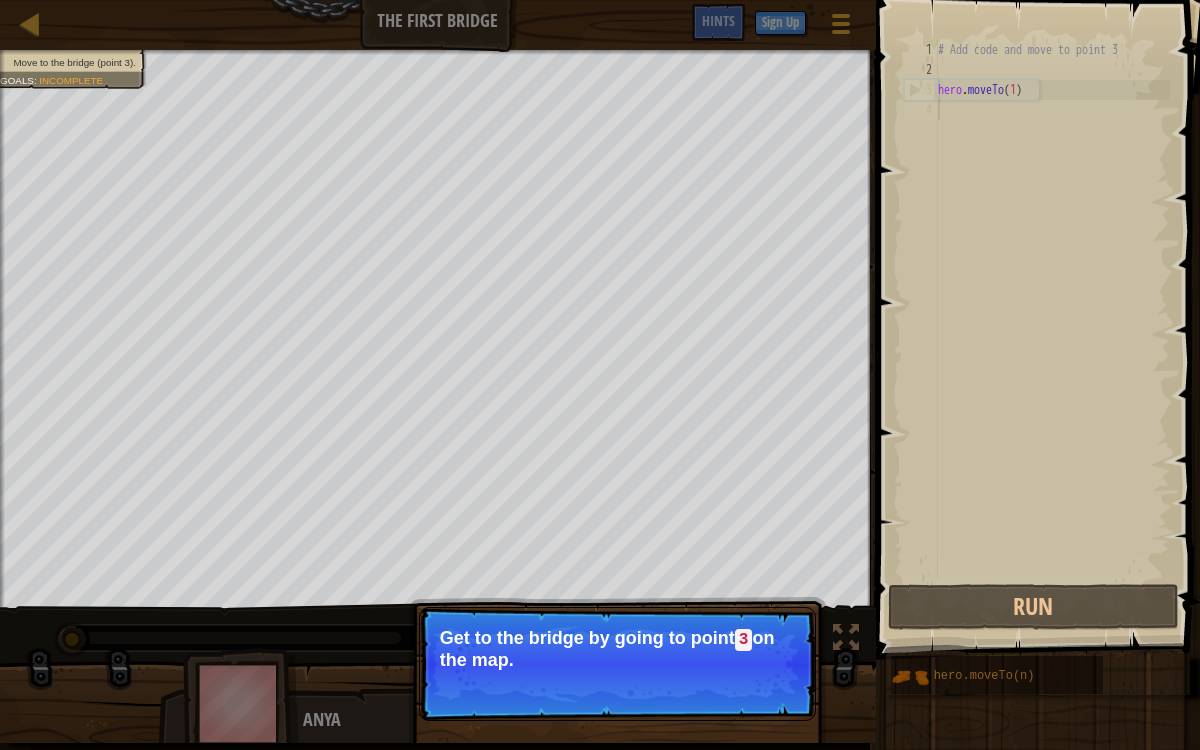click on "Continue" at bounding box center (758, 687) 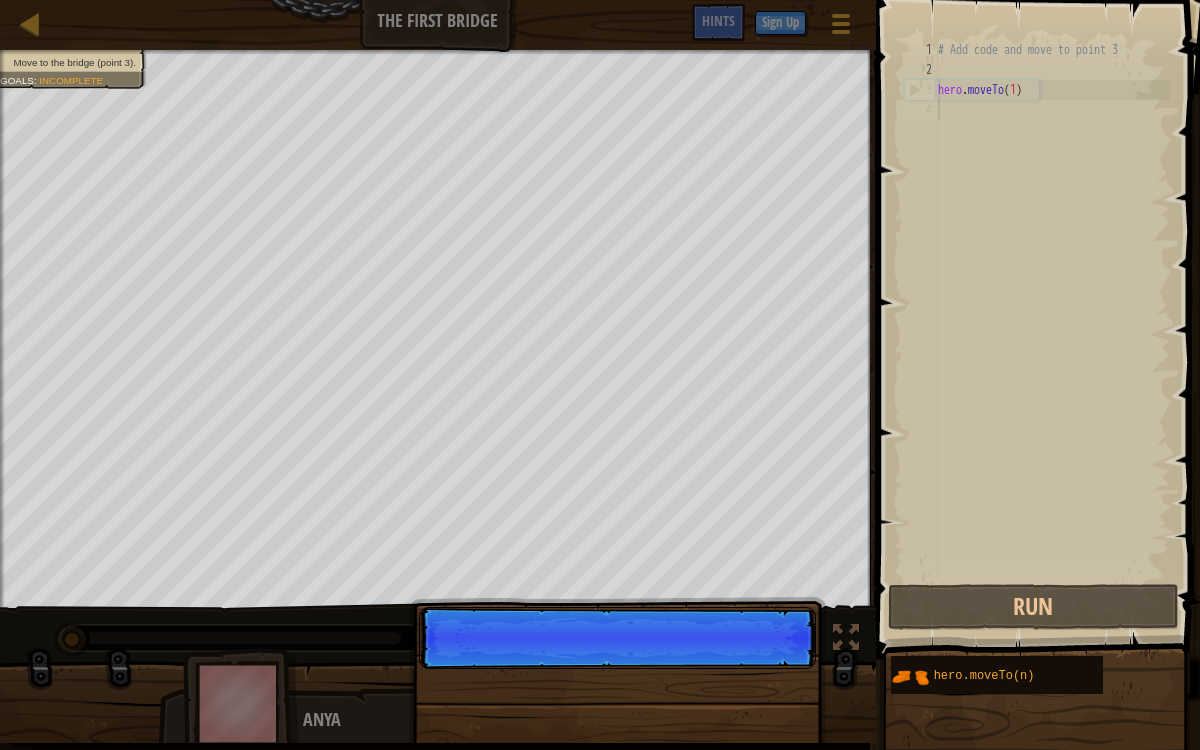 click on "Continue" at bounding box center [617, 638] 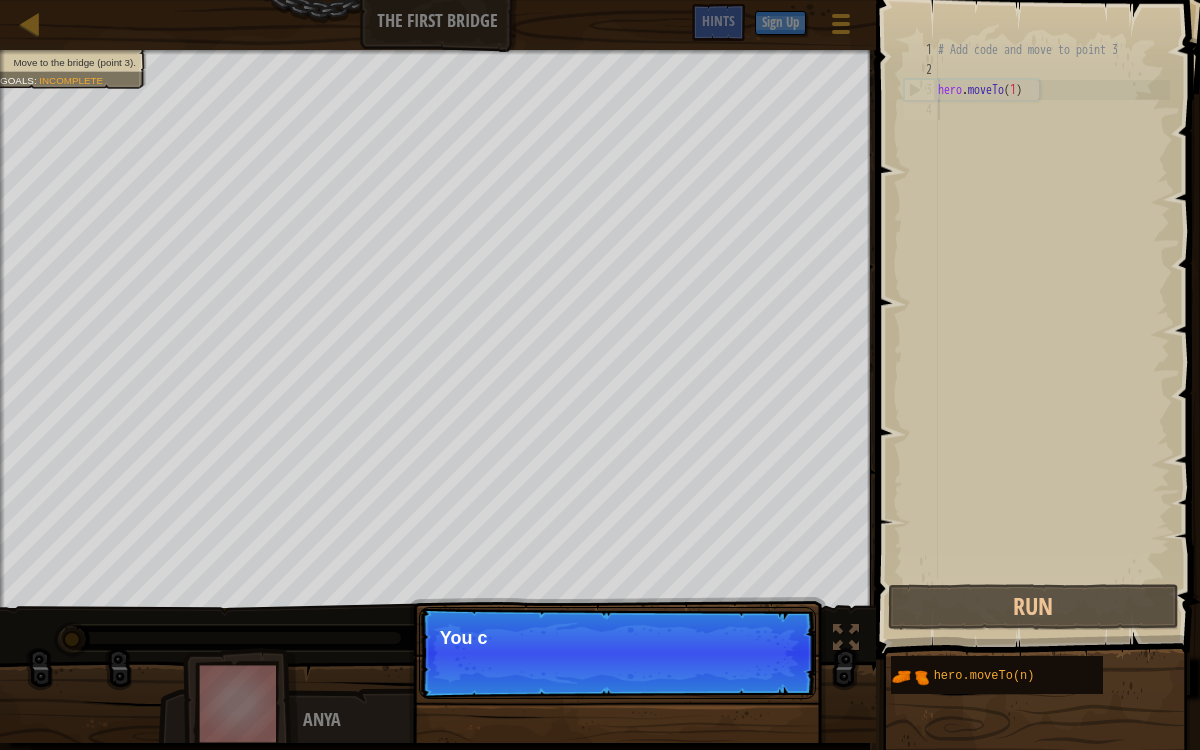 click on "Continue  You c" at bounding box center (617, 653) 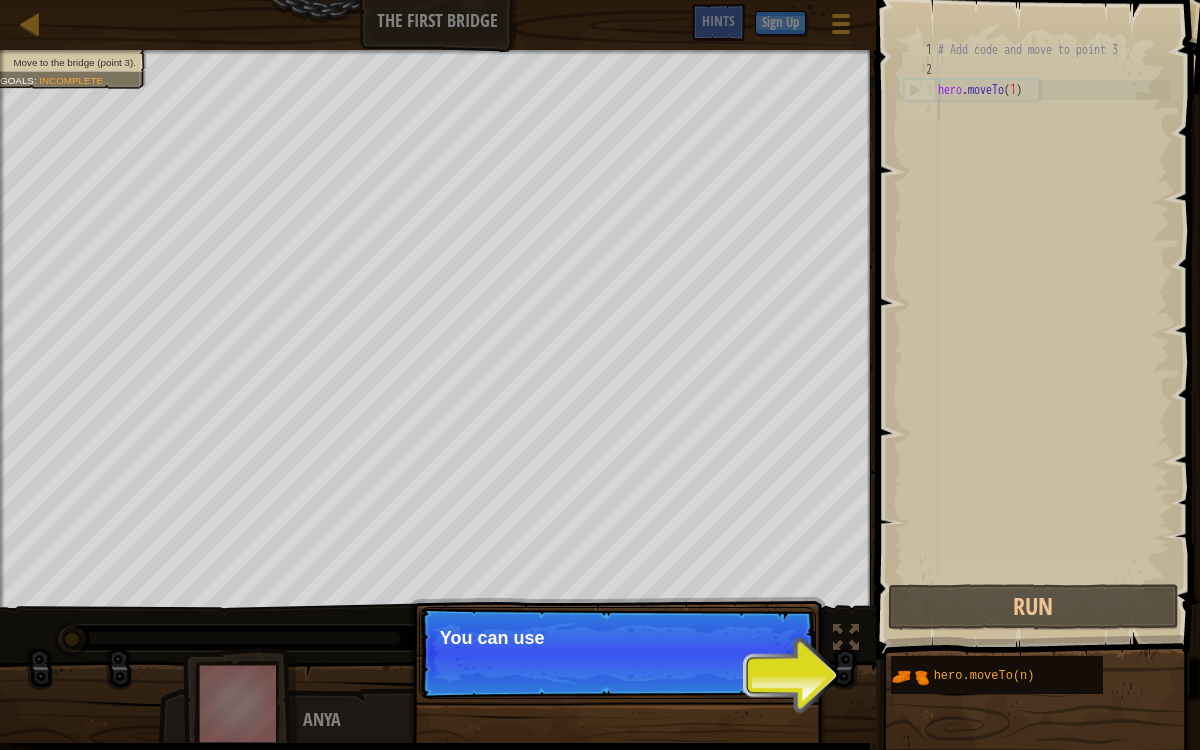click on "Continue  You can use" at bounding box center [617, 653] 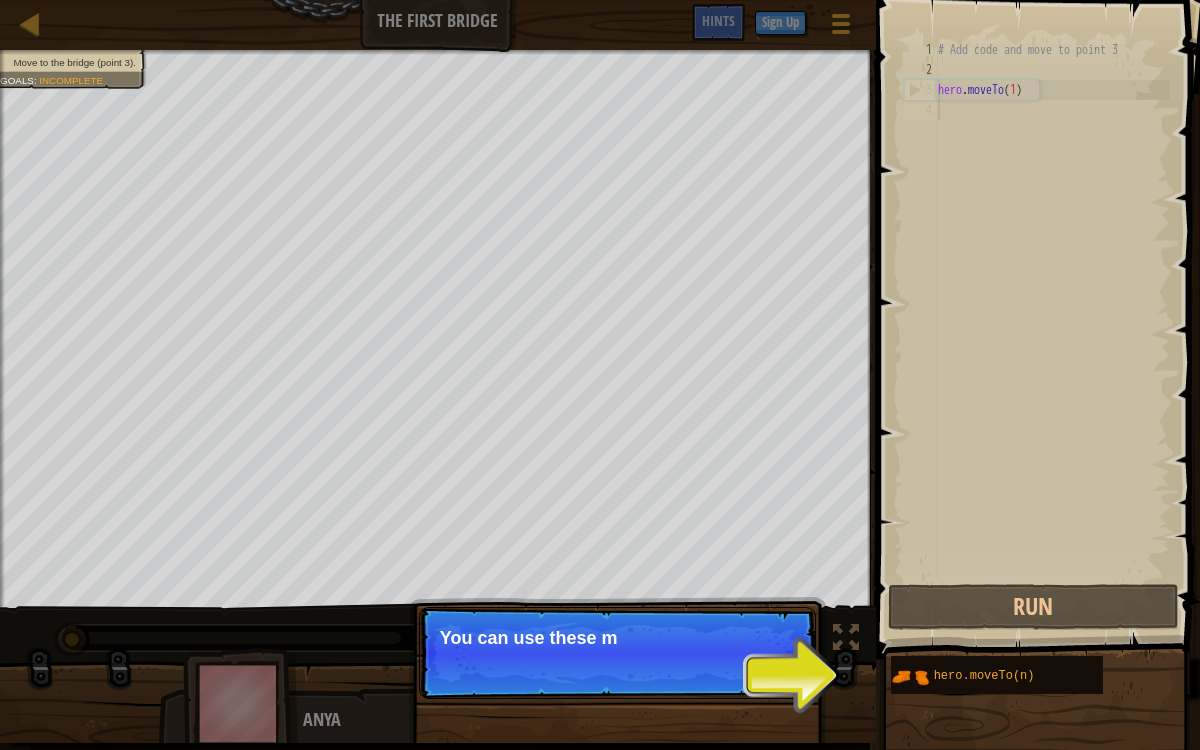 click on "Continue  You can use these m" at bounding box center [617, 653] 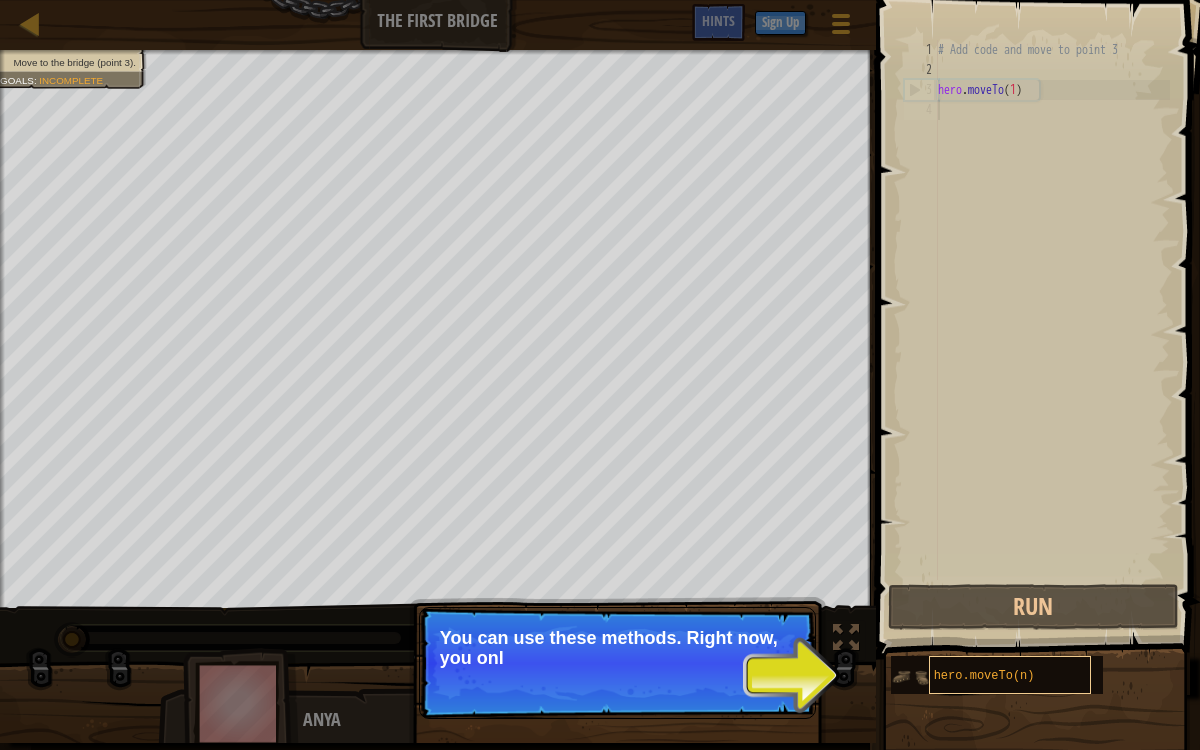 click on "hero.moveTo(n)" at bounding box center (984, 676) 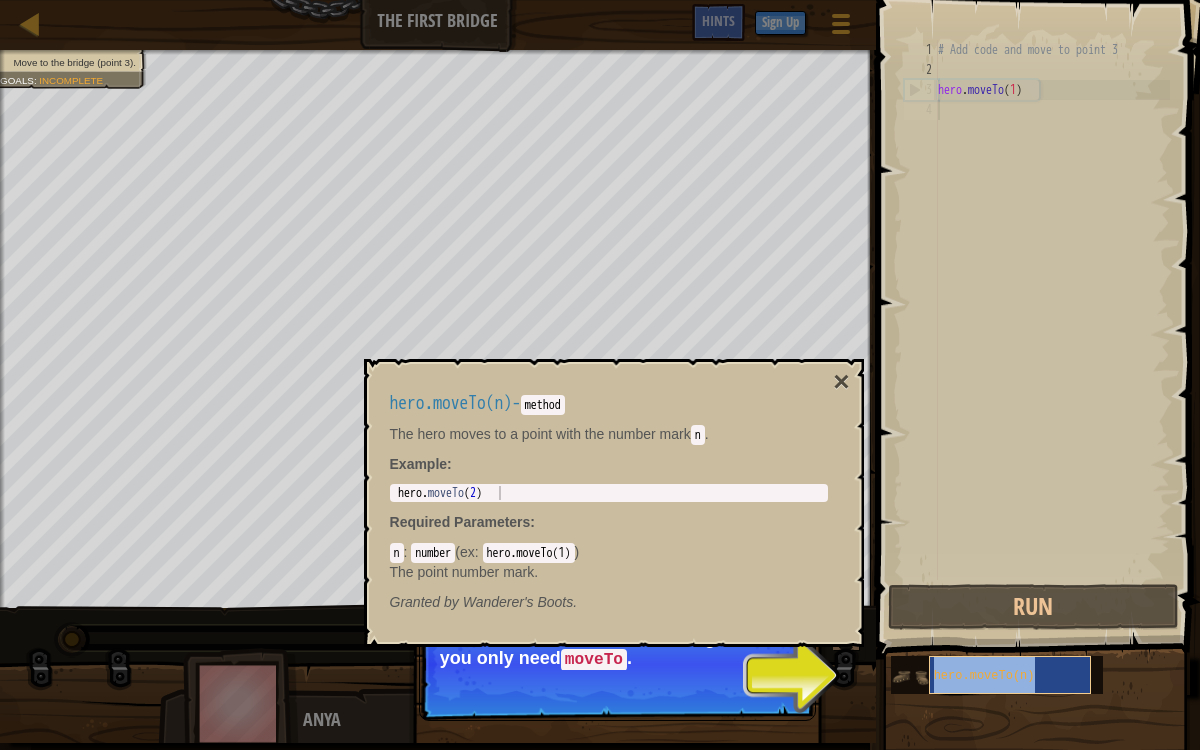 click on "hero.moveTo(n)" at bounding box center [1010, 675] 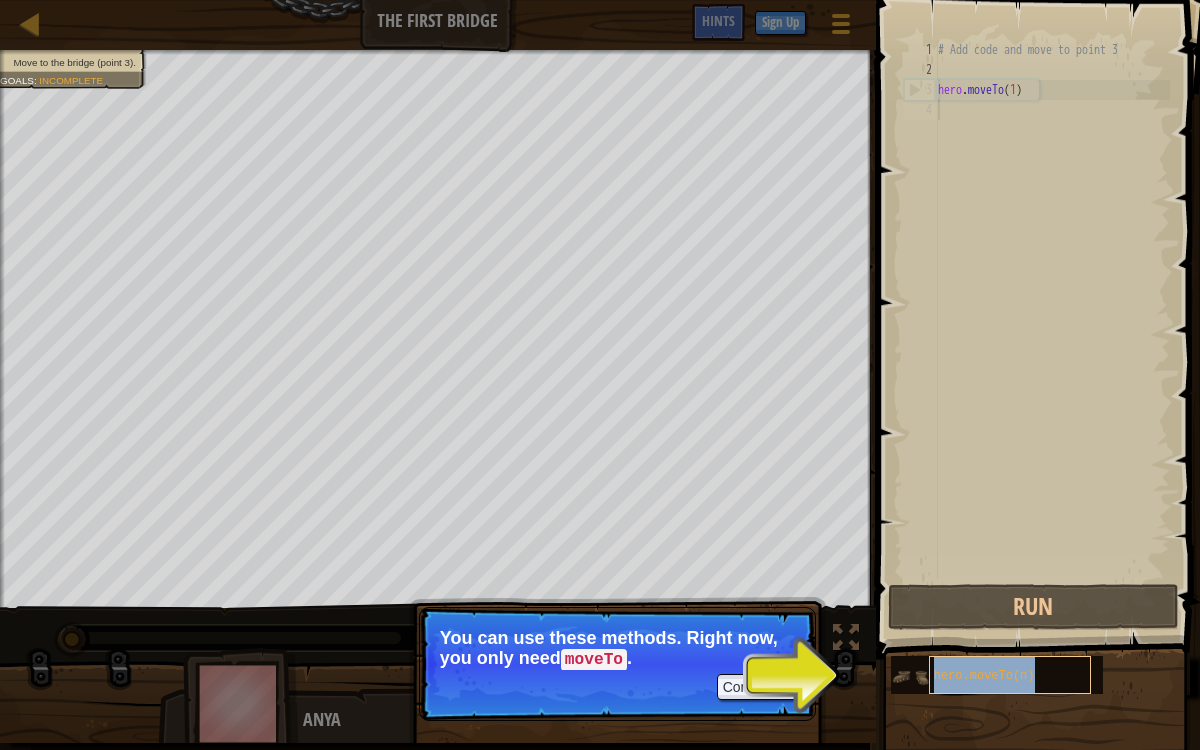 click on "hero.moveTo(n)" at bounding box center [984, 676] 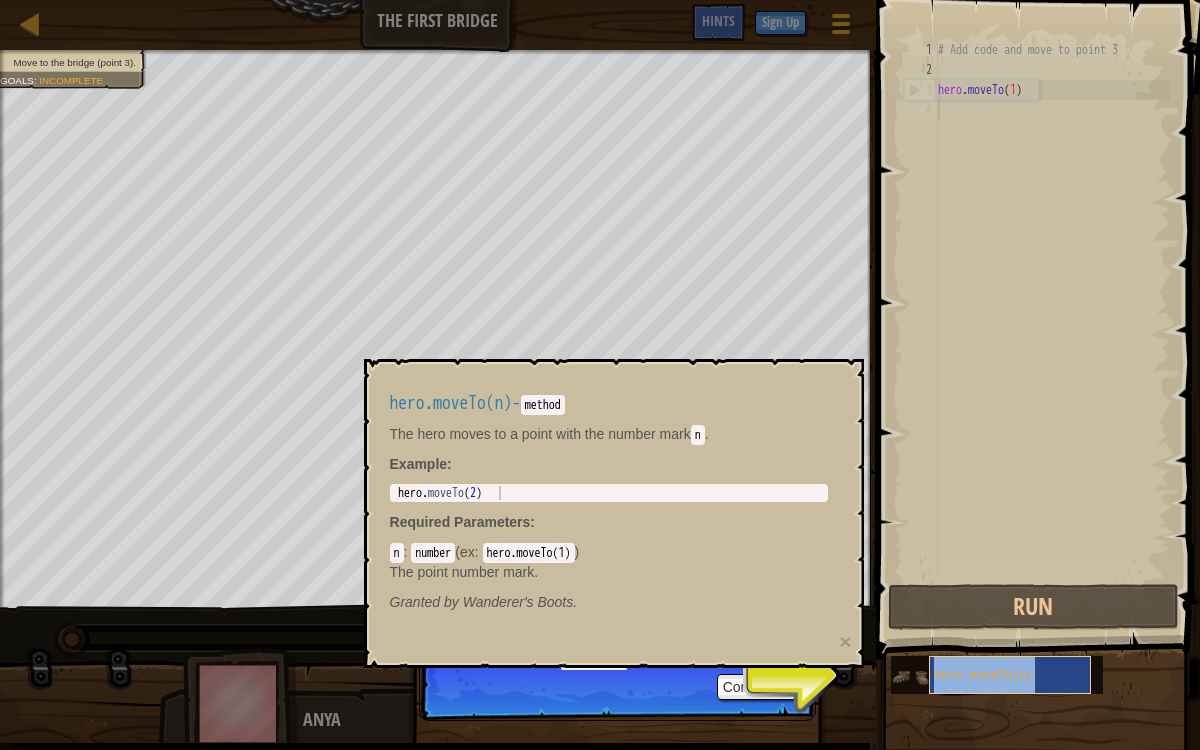 click on "hero.moveTo(n)" at bounding box center (1010, 675) 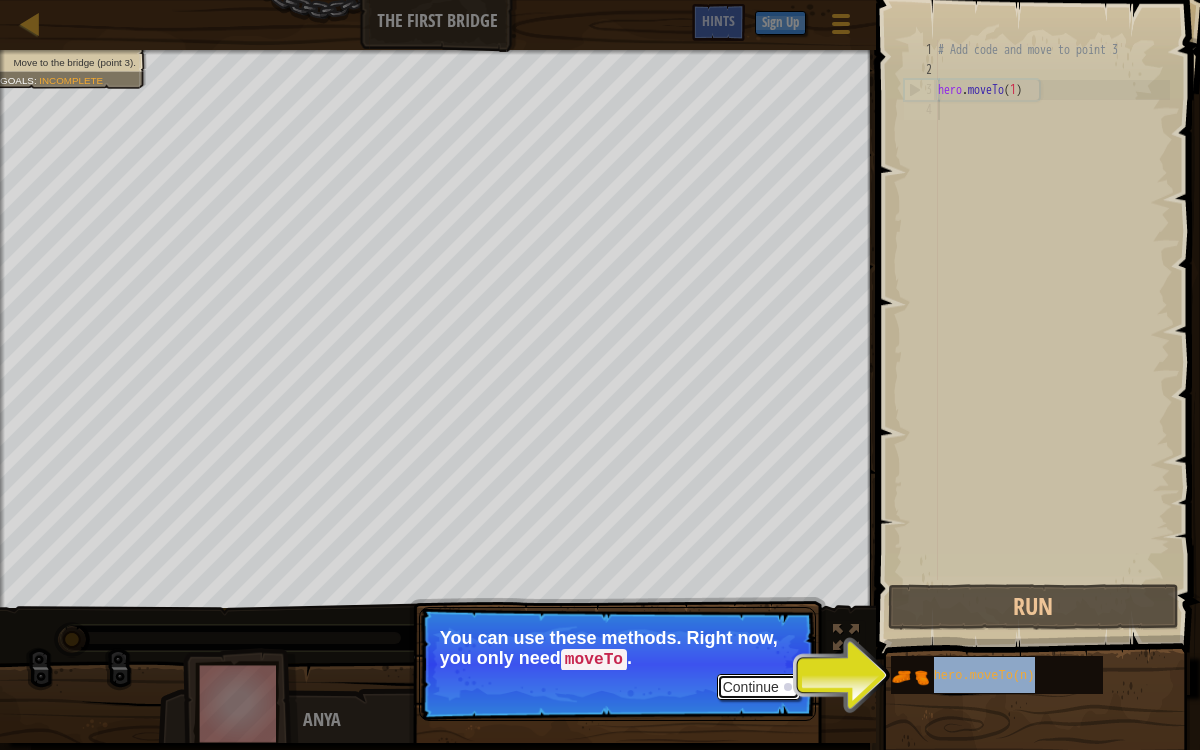 click on "Continue" at bounding box center [758, 687] 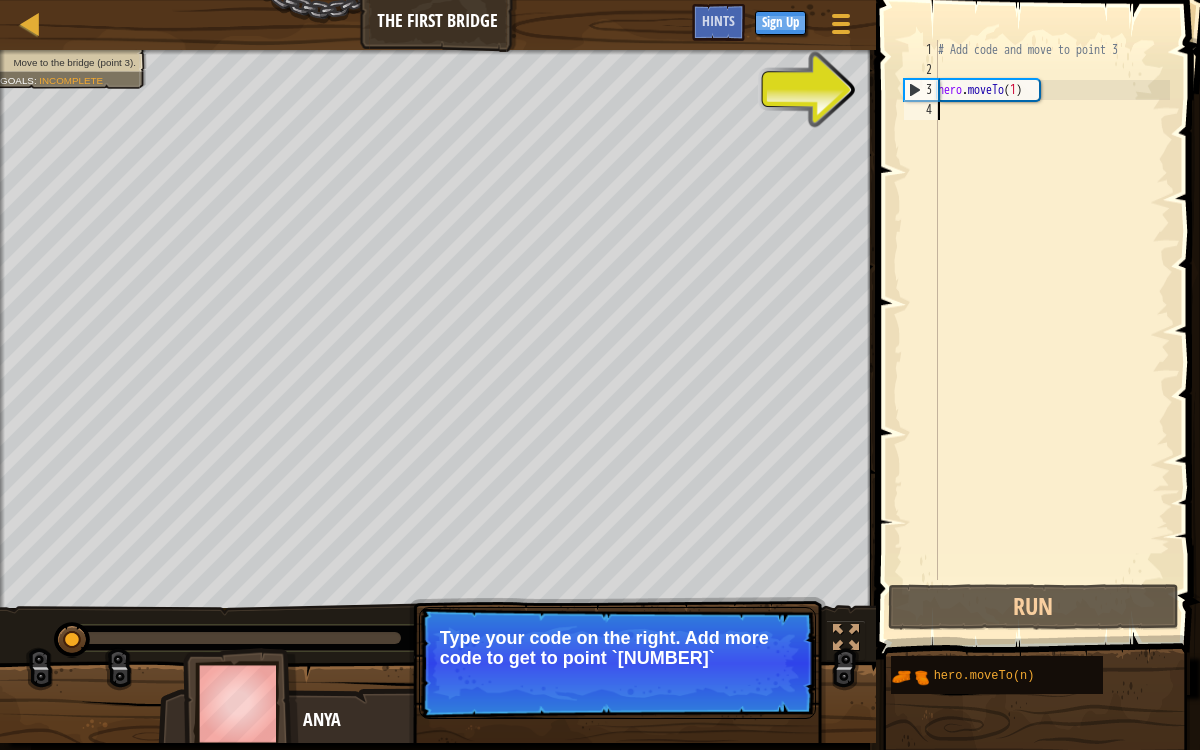 click on "Continue  Type your code on the right. Add more code to get to point `[NUMBER]`" at bounding box center [617, 663] 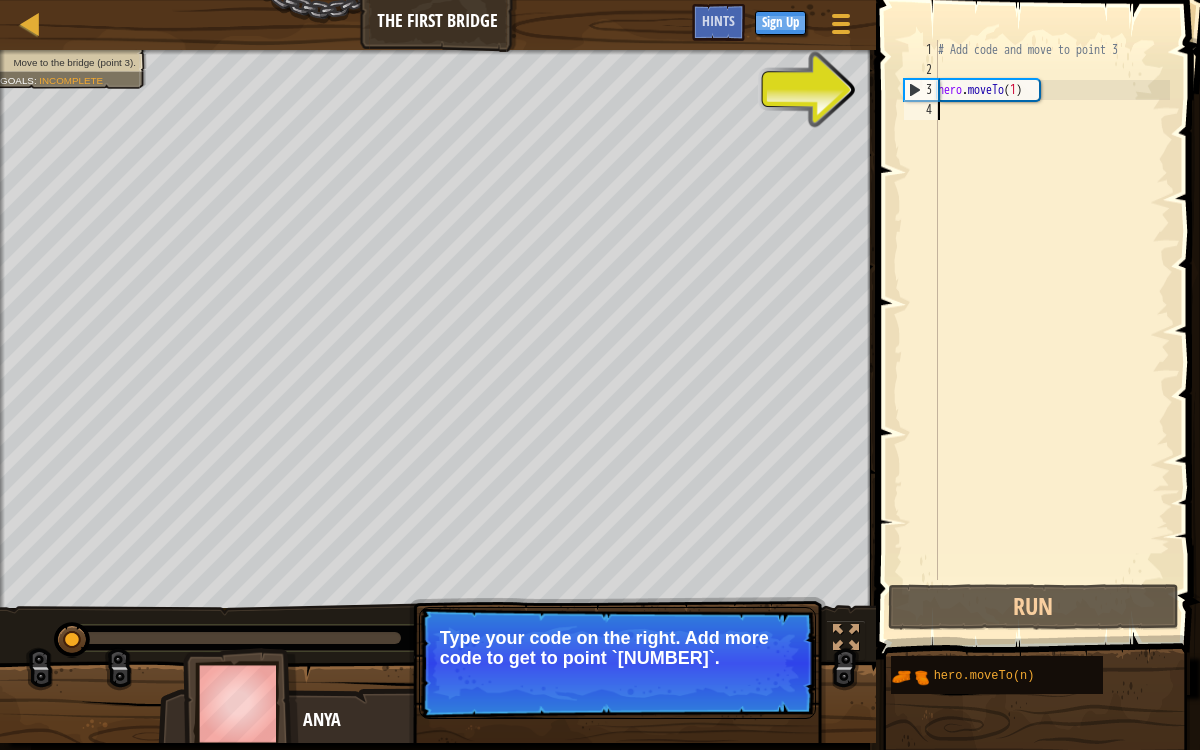 click on "Continue" at bounding box center (758, 685) 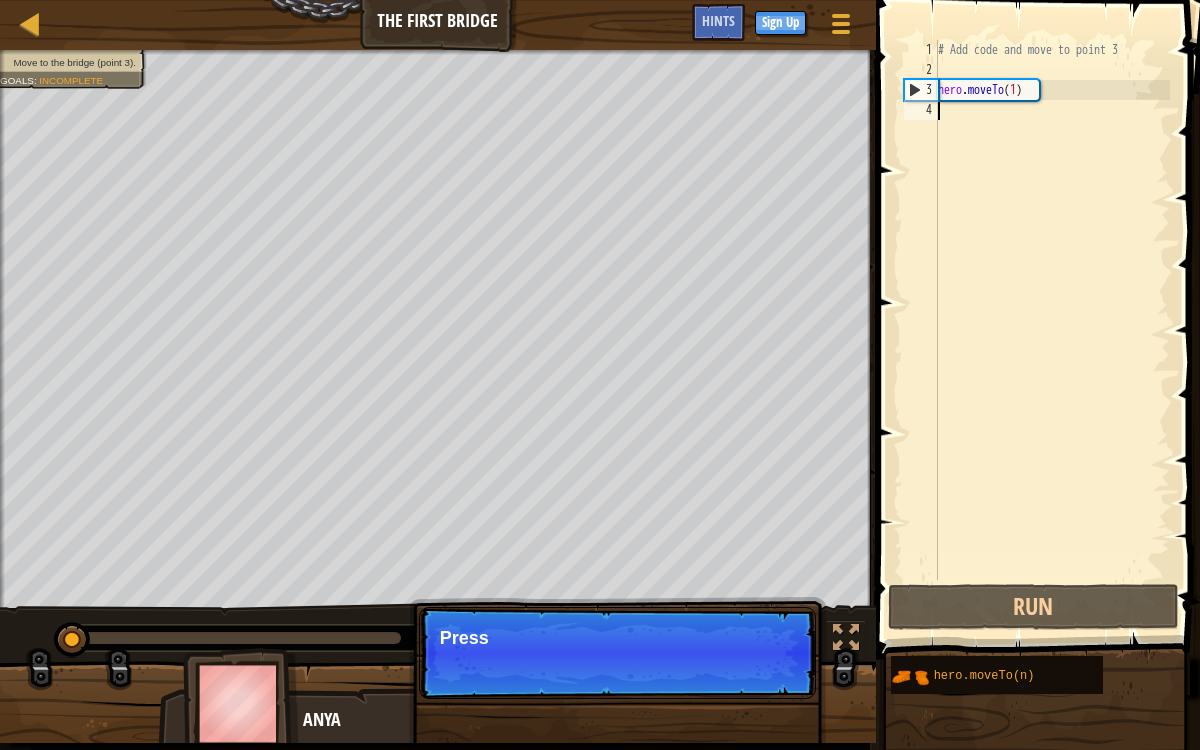 click on "Continue  Press" at bounding box center (617, 653) 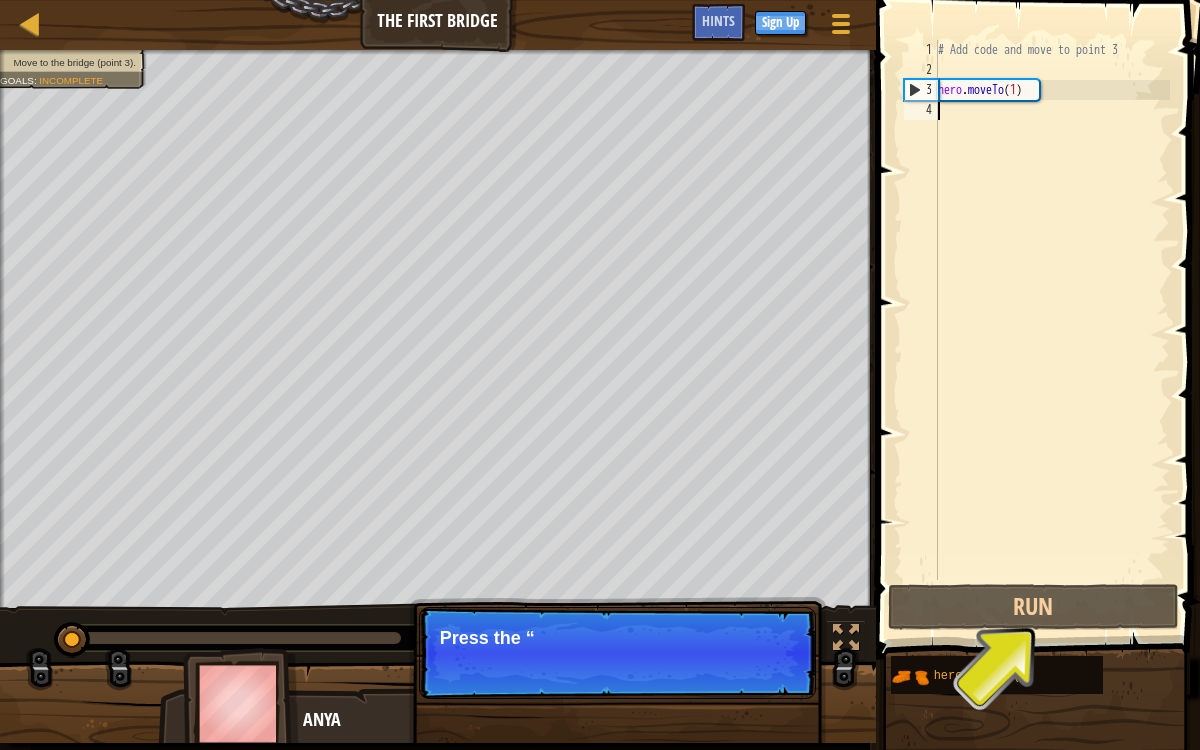 click on "Continue  Press the “" at bounding box center (617, 653) 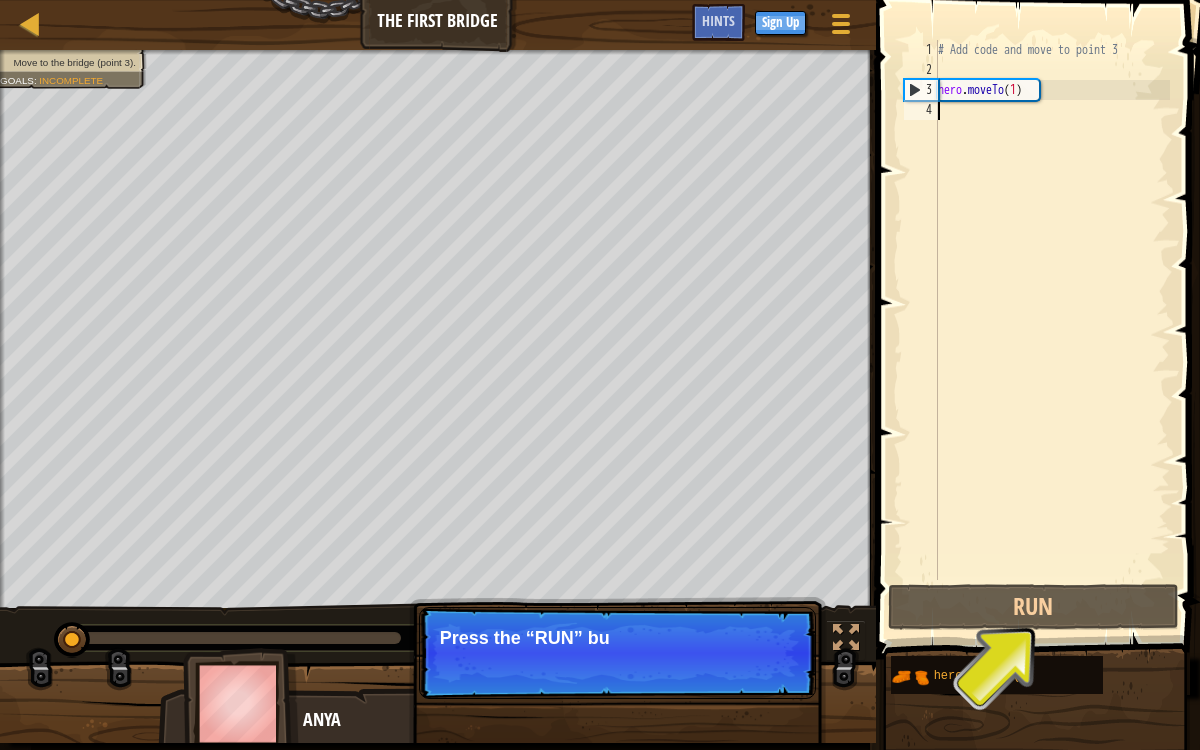 click on "Continue  Press the “RUN” bu" at bounding box center [617, 653] 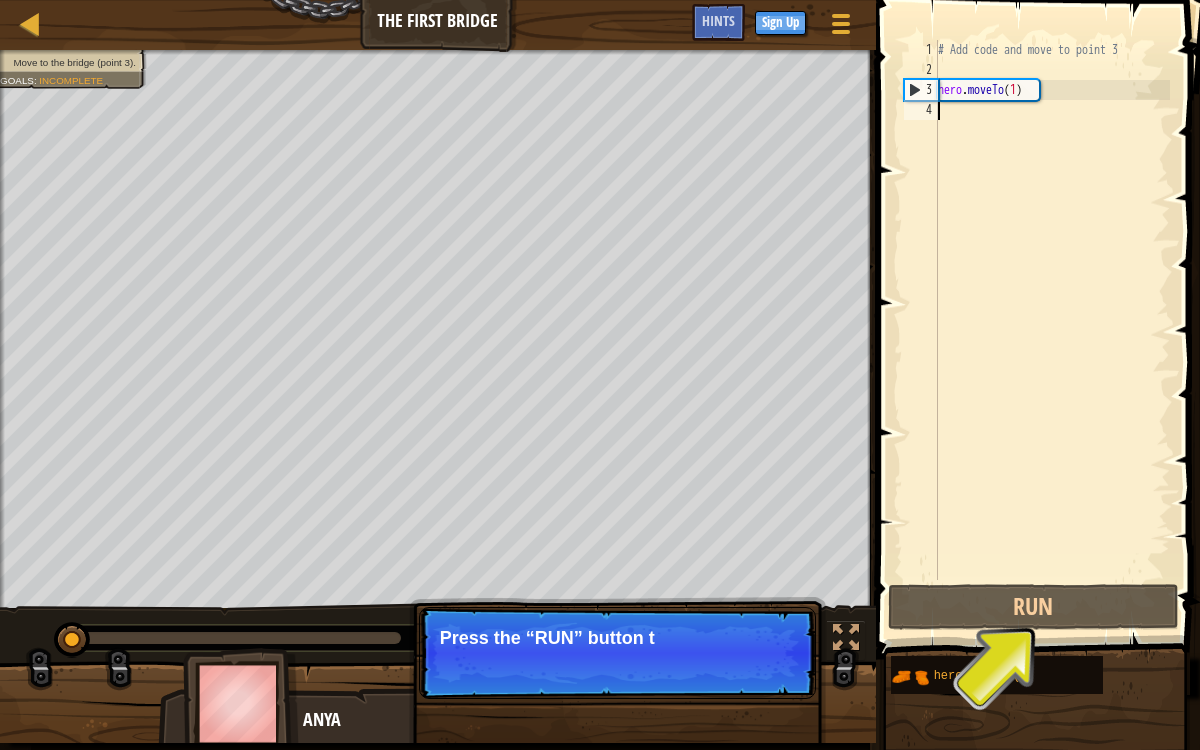 click on "Continue  Press the “RUN” button t" at bounding box center [617, 653] 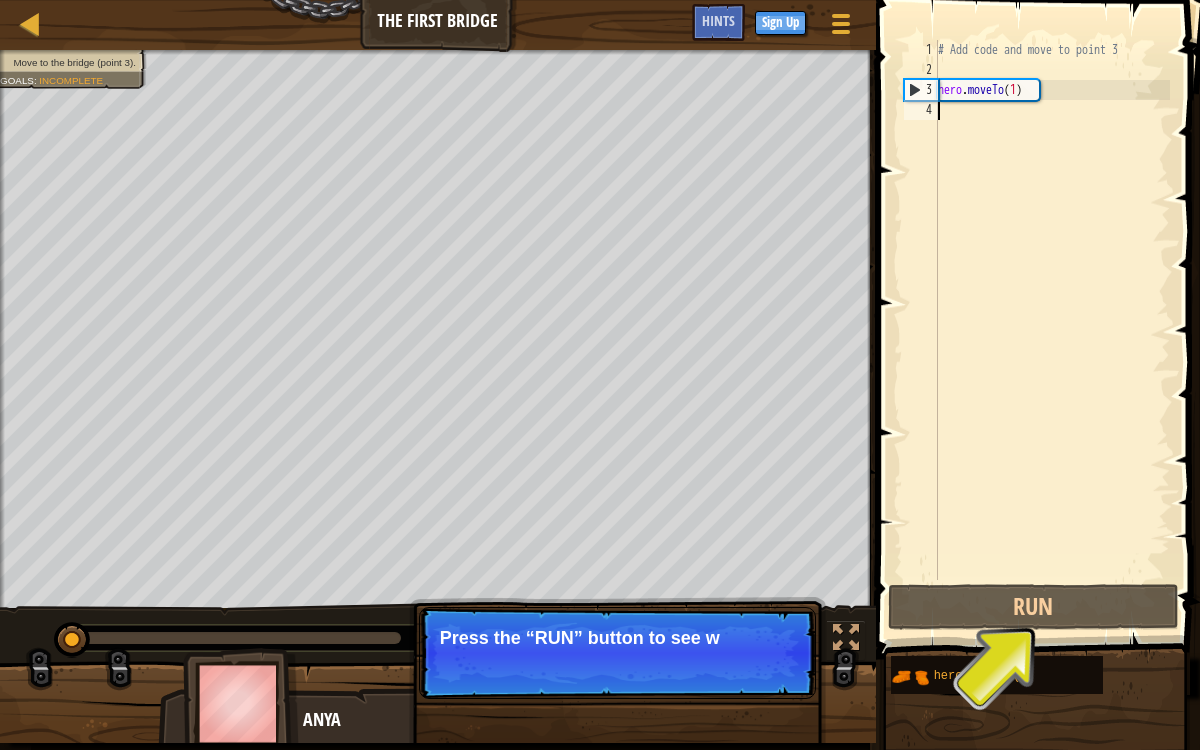 click on "Continue  Press the “RUN” button to see w" at bounding box center [617, 653] 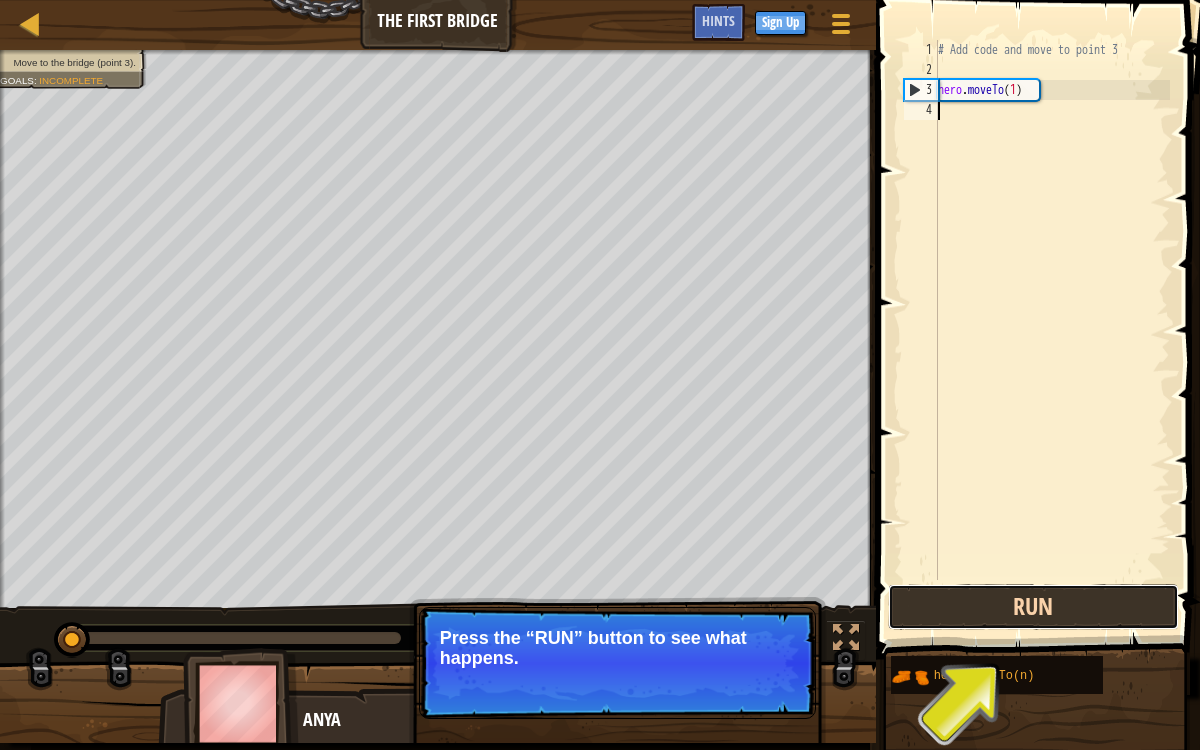 click on "Run" at bounding box center [1033, 607] 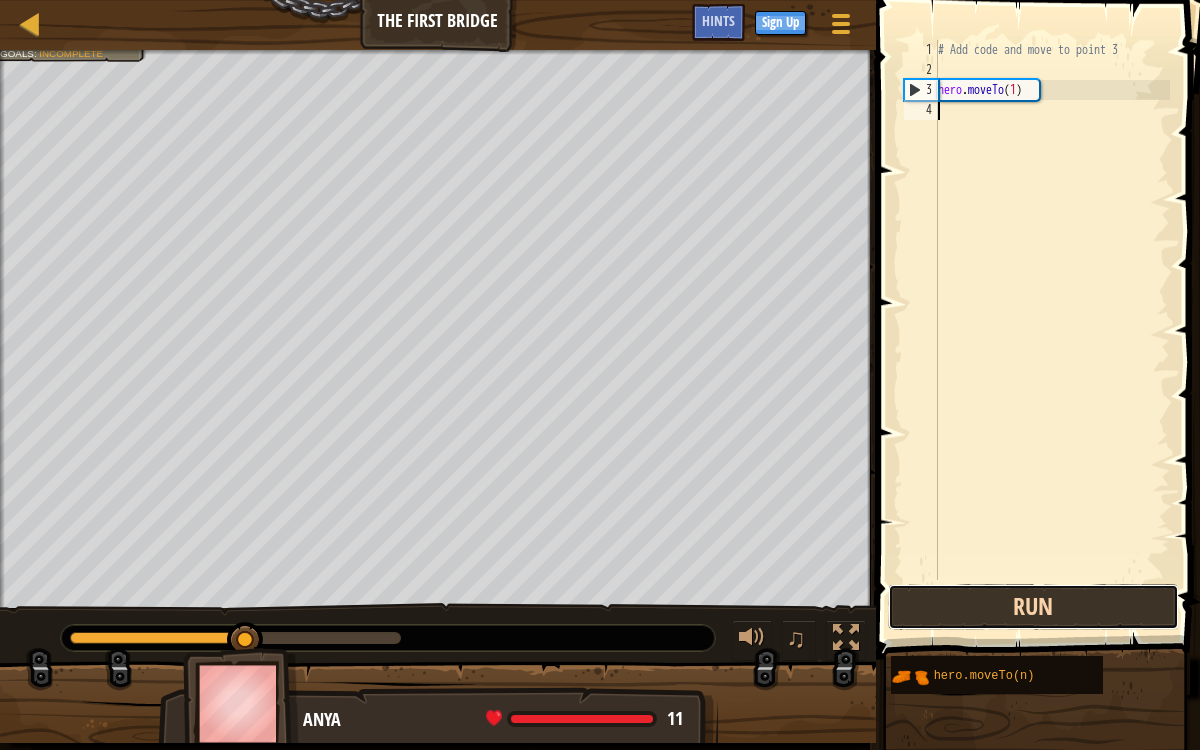 click on "Run" at bounding box center (1033, 607) 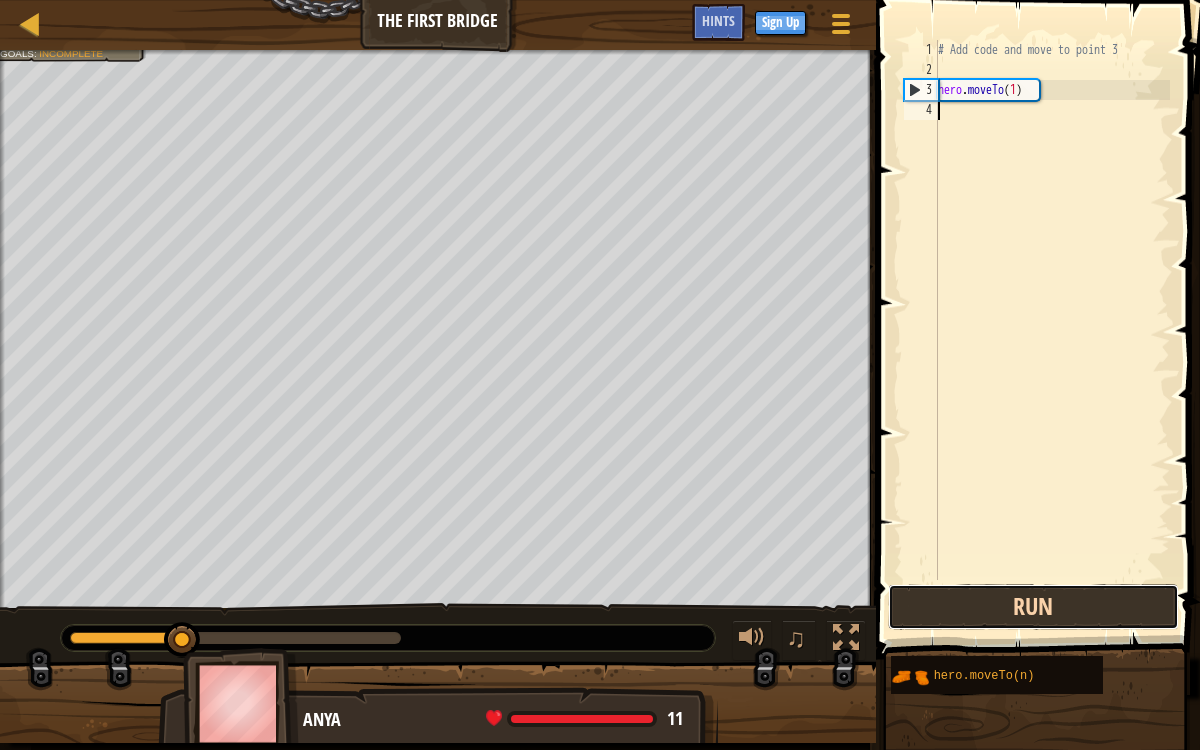 click on "Run" at bounding box center [1033, 607] 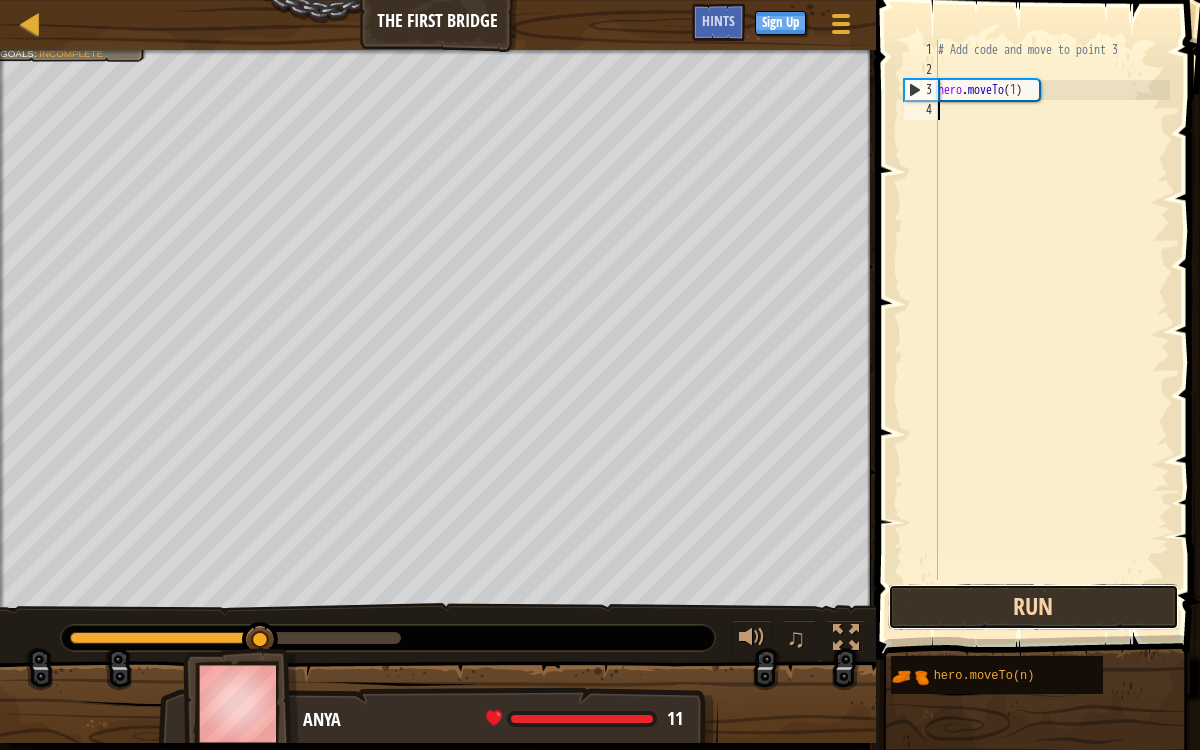 click on "Run" at bounding box center (1033, 607) 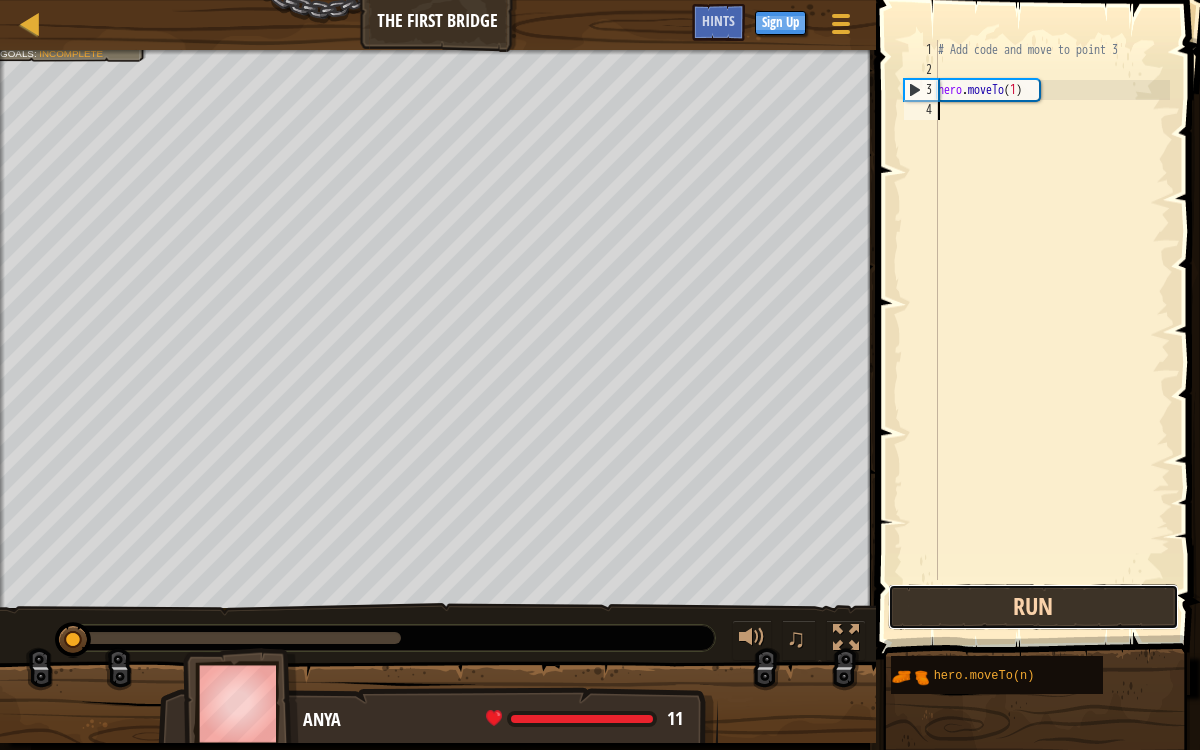 click on "Run" at bounding box center (1033, 607) 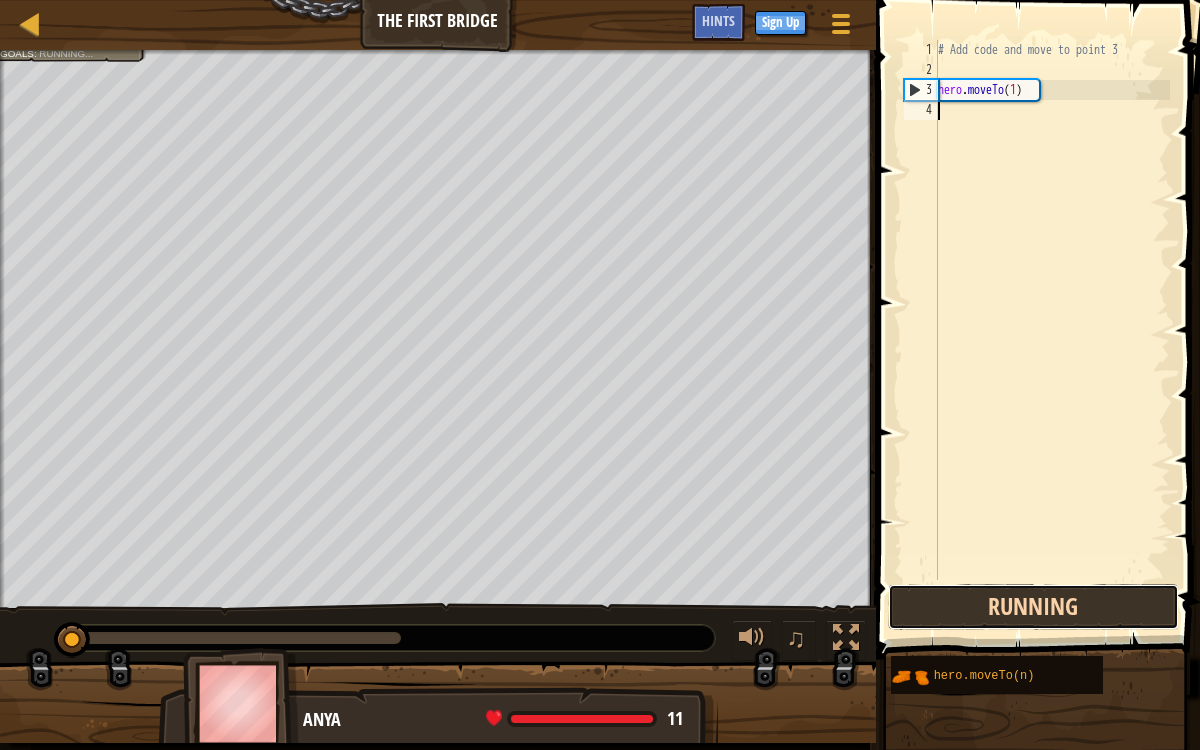 click on "Running" at bounding box center (1033, 607) 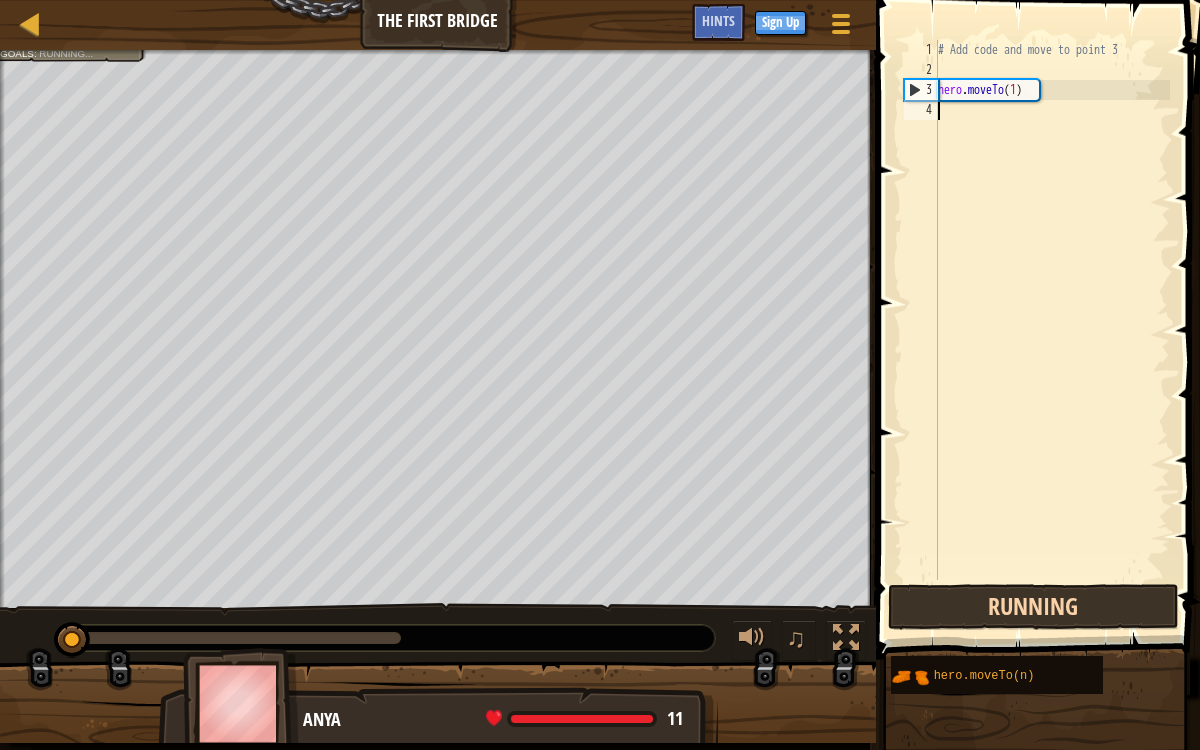 click on "Running" at bounding box center (1033, 607) 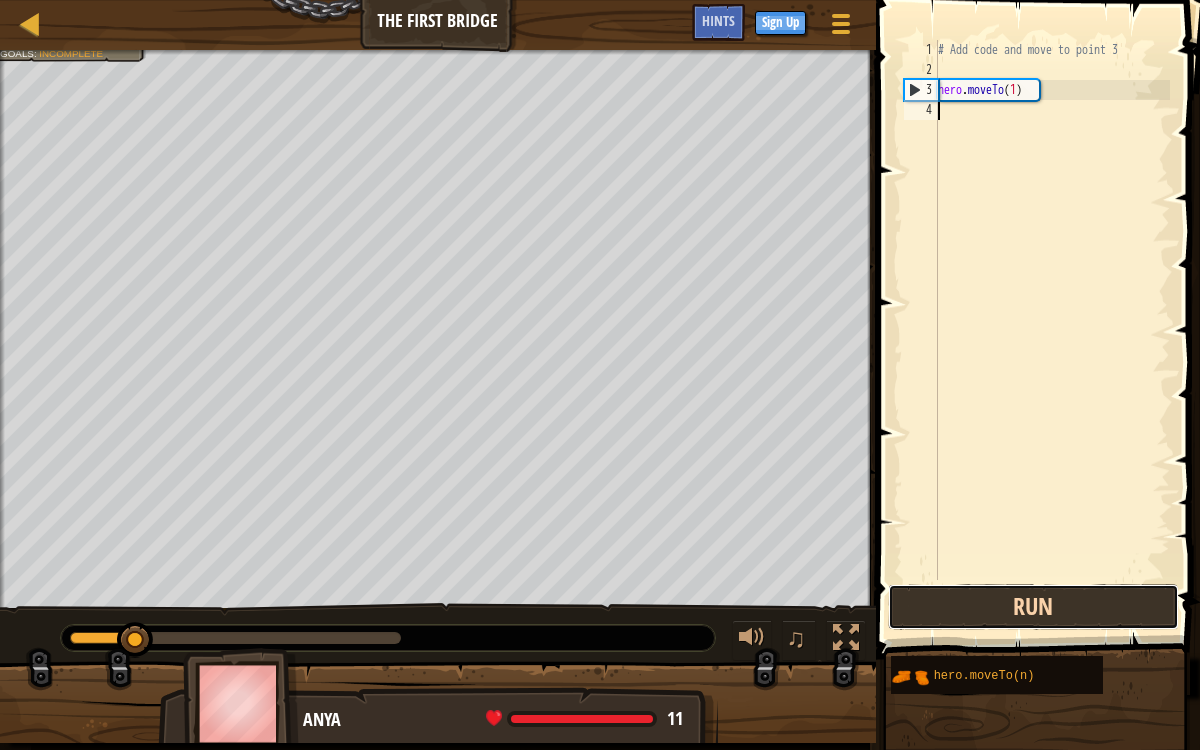 click on "Run" at bounding box center (1033, 607) 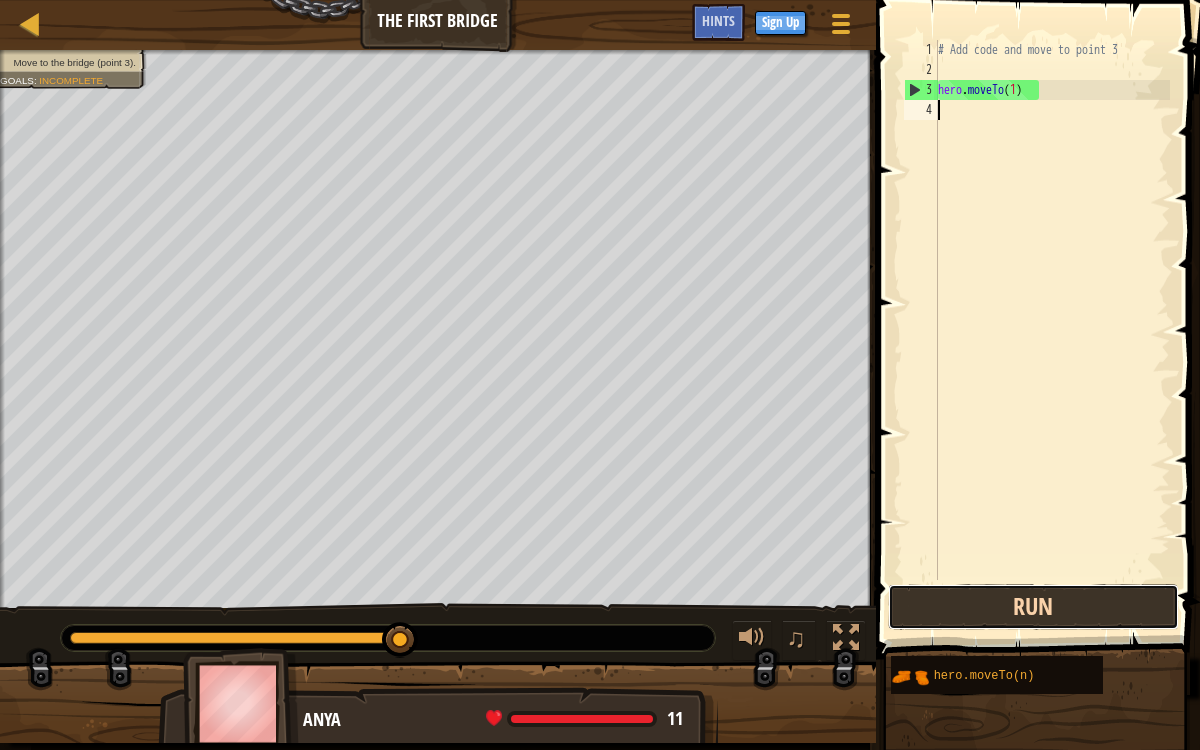 click on "Run" at bounding box center (1033, 607) 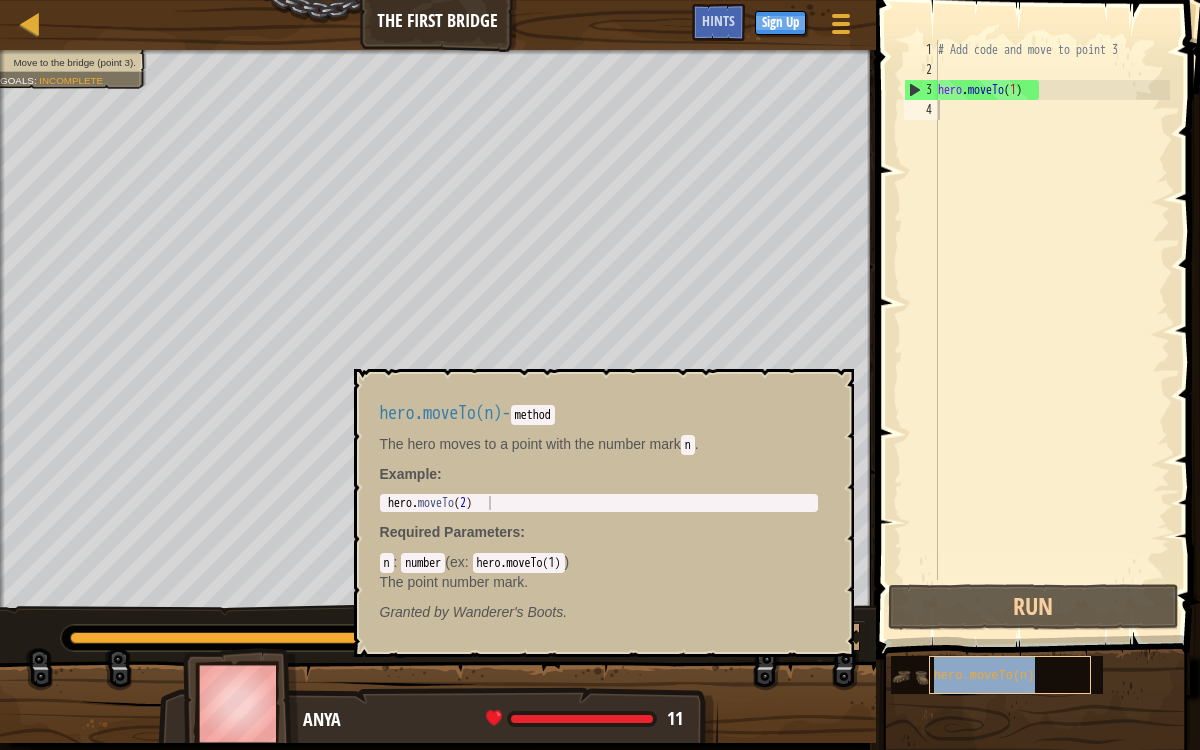 click on "hero.moveTo(n)" at bounding box center (984, 676) 